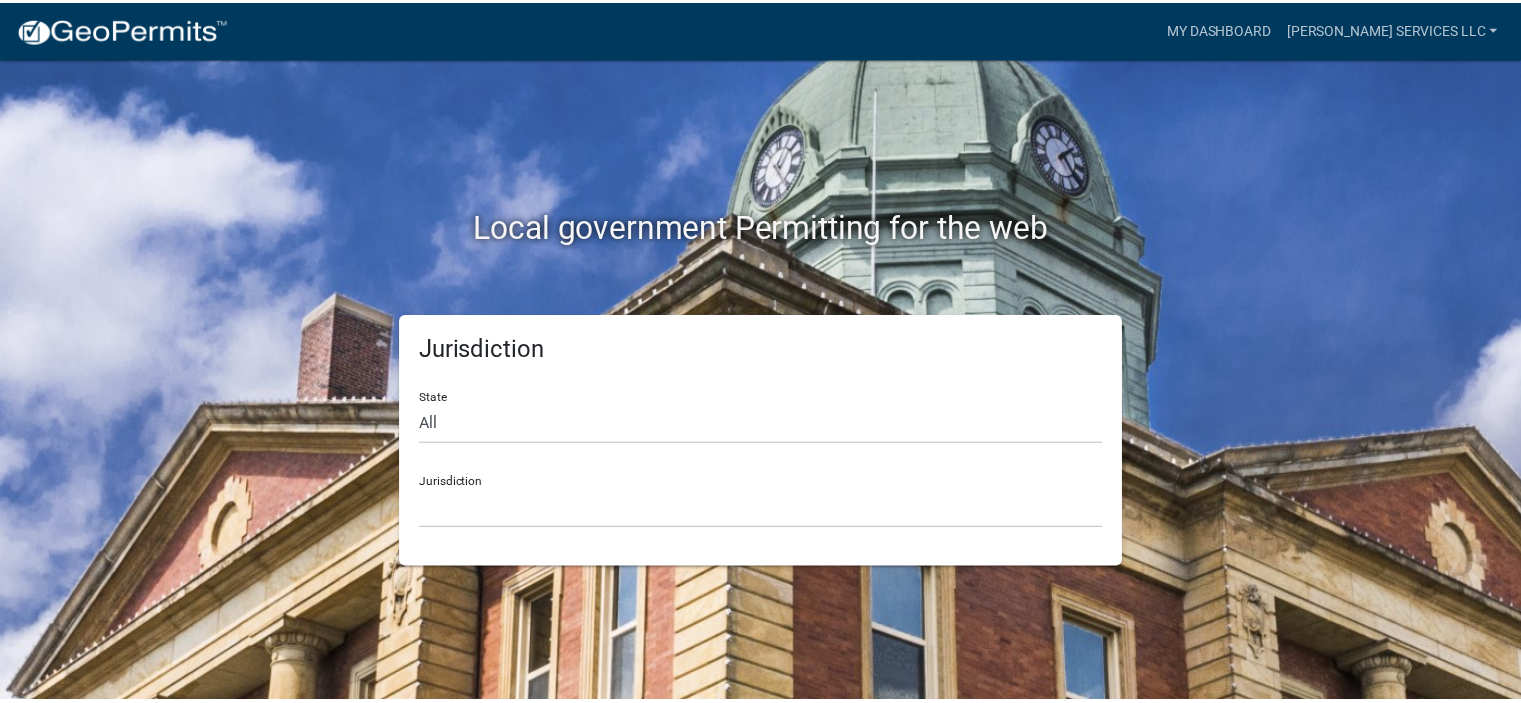 scroll, scrollTop: 0, scrollLeft: 0, axis: both 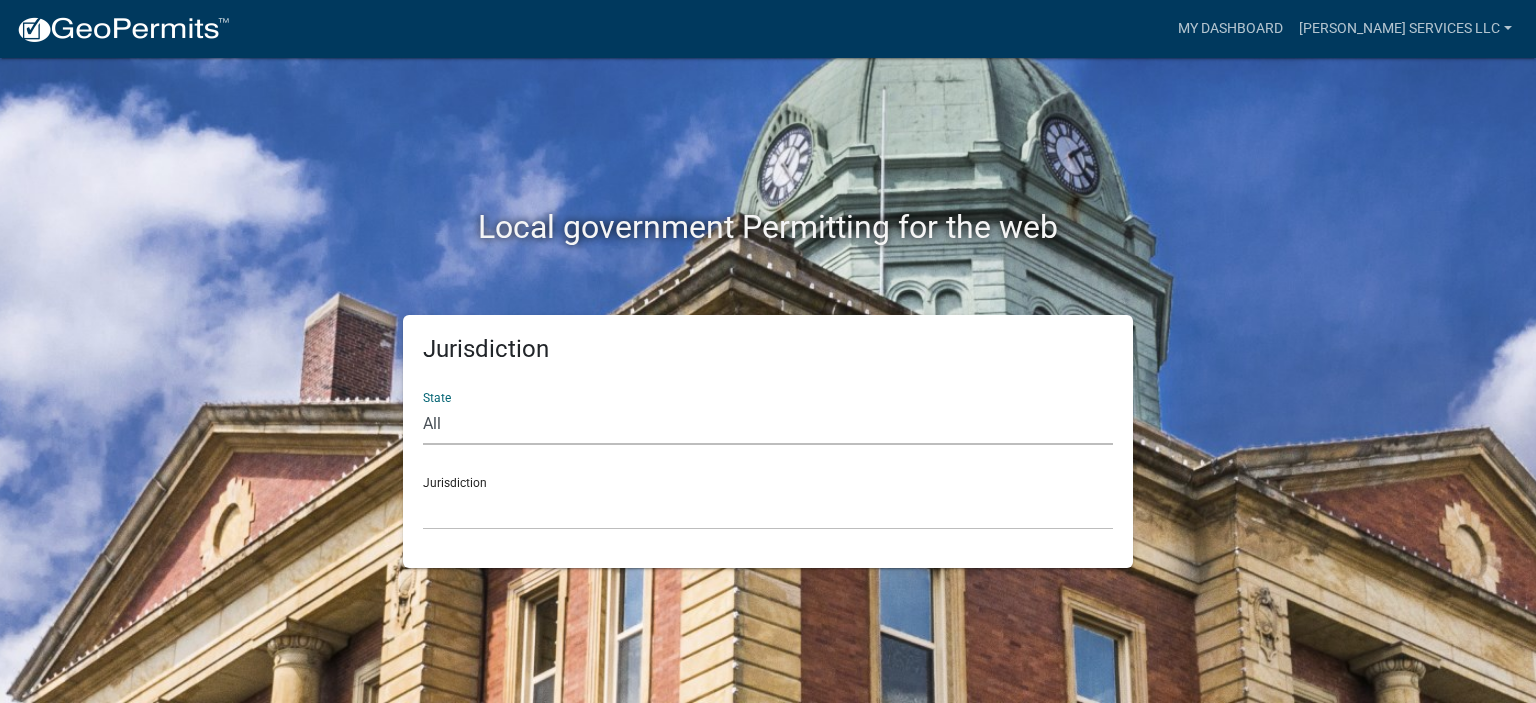 click on "All  [US_STATE]   [US_STATE]   [US_STATE]   [US_STATE]   [US_STATE]   [US_STATE]   [US_STATE]   [US_STATE]   [US_STATE]" 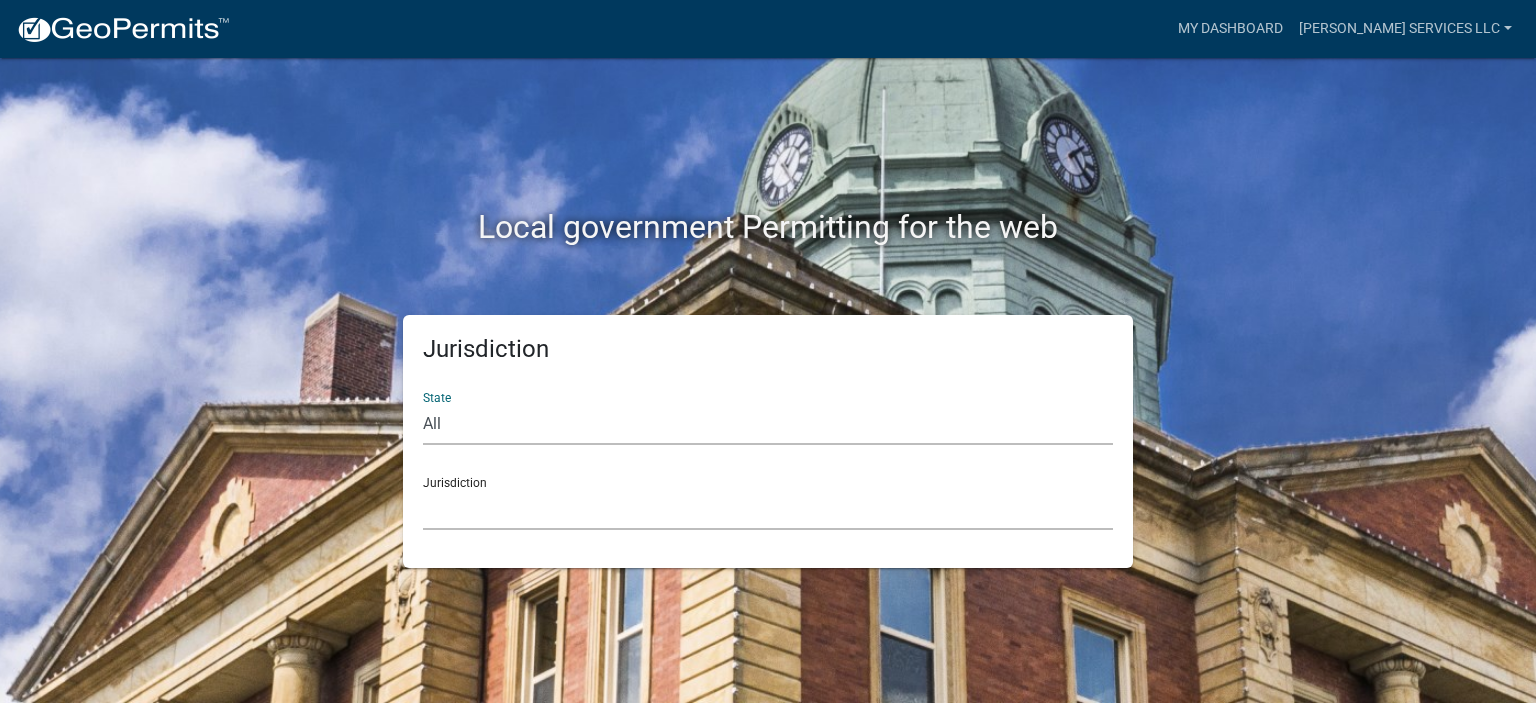 click on "[GEOGRAPHIC_DATA], [US_STATE] [GEOGRAPHIC_DATA], [US_STATE] [GEOGRAPHIC_DATA], [US_STATE] City of [GEOGRAPHIC_DATA], [US_STATE] City of [GEOGRAPHIC_DATA], [US_STATE] City of [GEOGRAPHIC_DATA], [US_STATE] [GEOGRAPHIC_DATA], [US_STATE] [GEOGRAPHIC_DATA], [US_STATE] [GEOGRAPHIC_DATA], [US_STATE] [GEOGRAPHIC_DATA], [US_STATE] [GEOGRAPHIC_DATA], [US_STATE] [GEOGRAPHIC_DATA], [US_STATE] [GEOGRAPHIC_DATA], [US_STATE] [GEOGRAPHIC_DATA], [US_STATE] [GEOGRAPHIC_DATA], [US_STATE] [GEOGRAPHIC_DATA], [US_STATE] [GEOGRAPHIC_DATA], [US_STATE]" 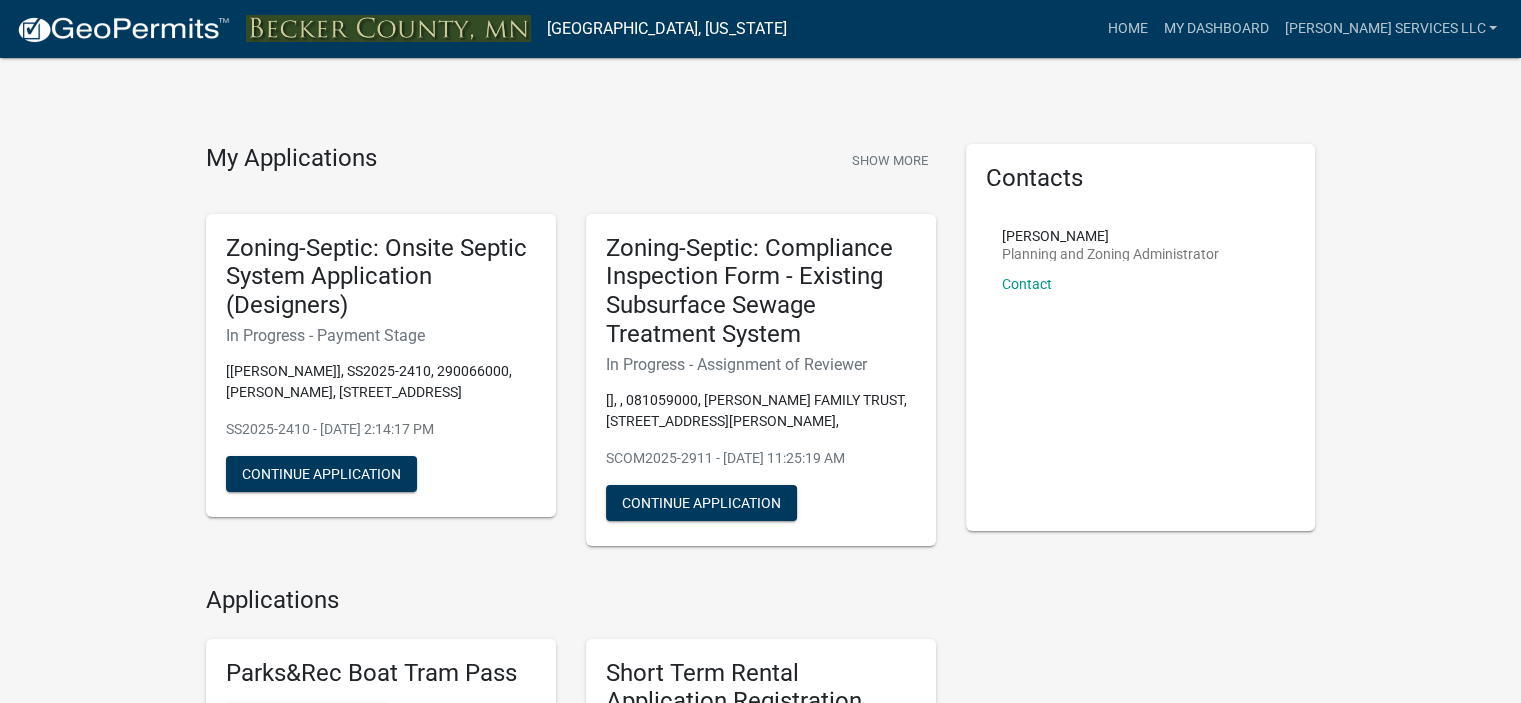 scroll, scrollTop: 615, scrollLeft: 0, axis: vertical 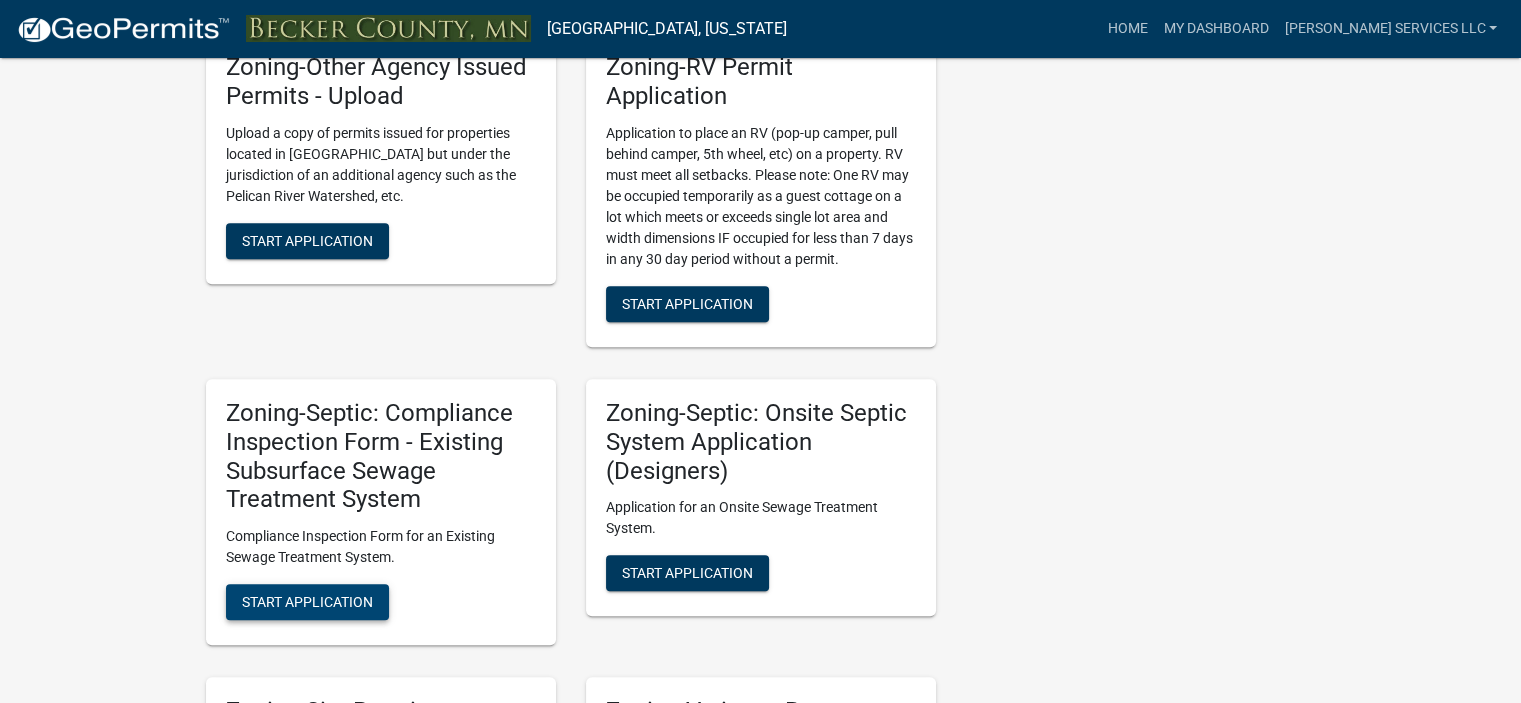 click on "Start Application" 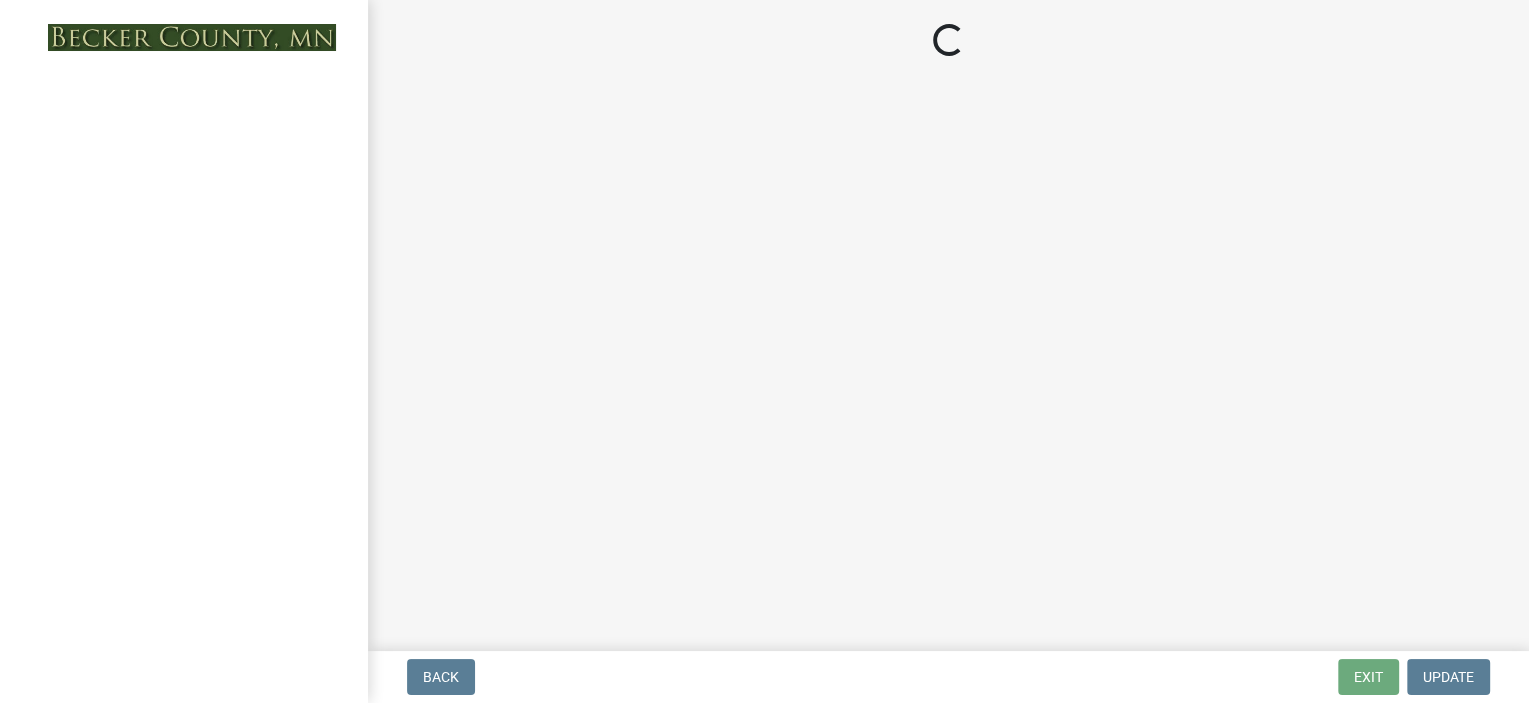 scroll, scrollTop: 0, scrollLeft: 0, axis: both 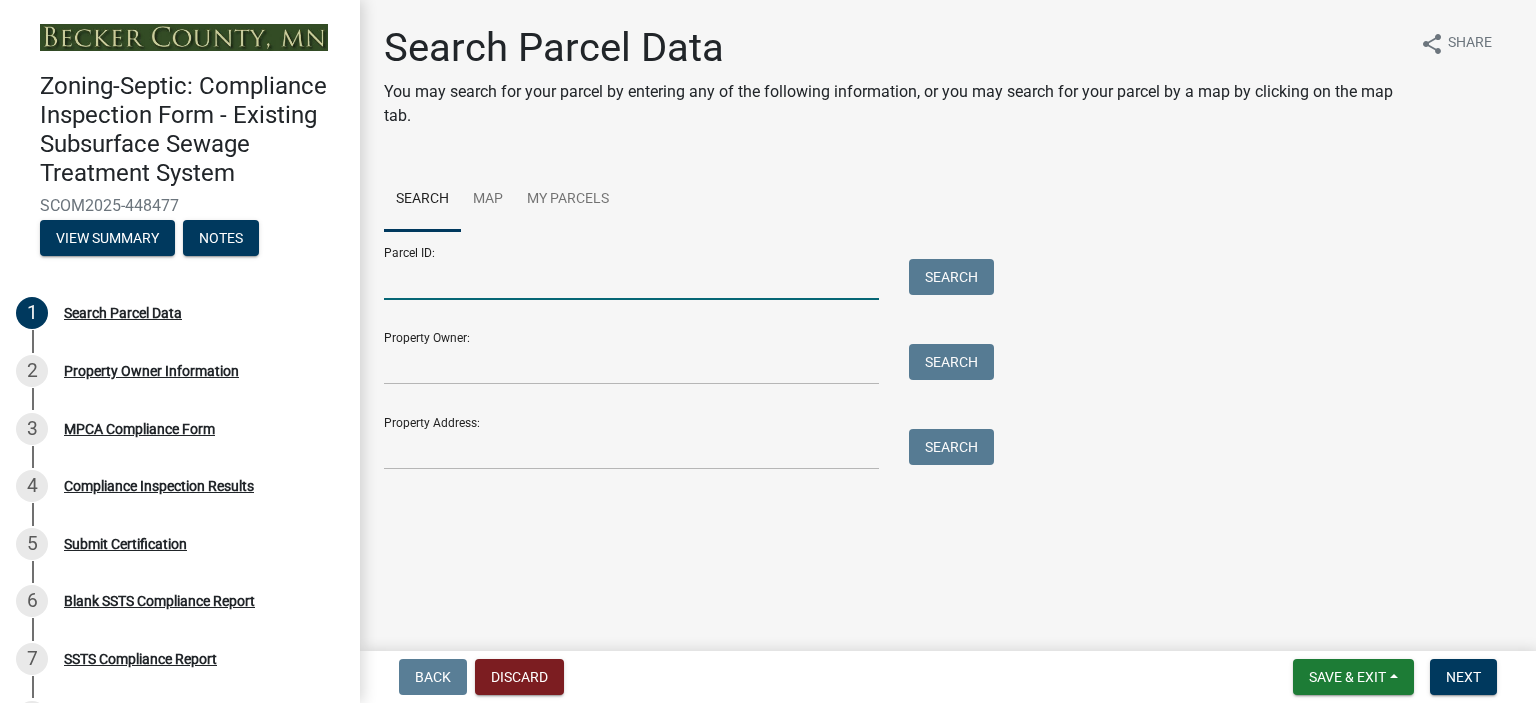 click on "Parcel ID:" at bounding box center (631, 279) 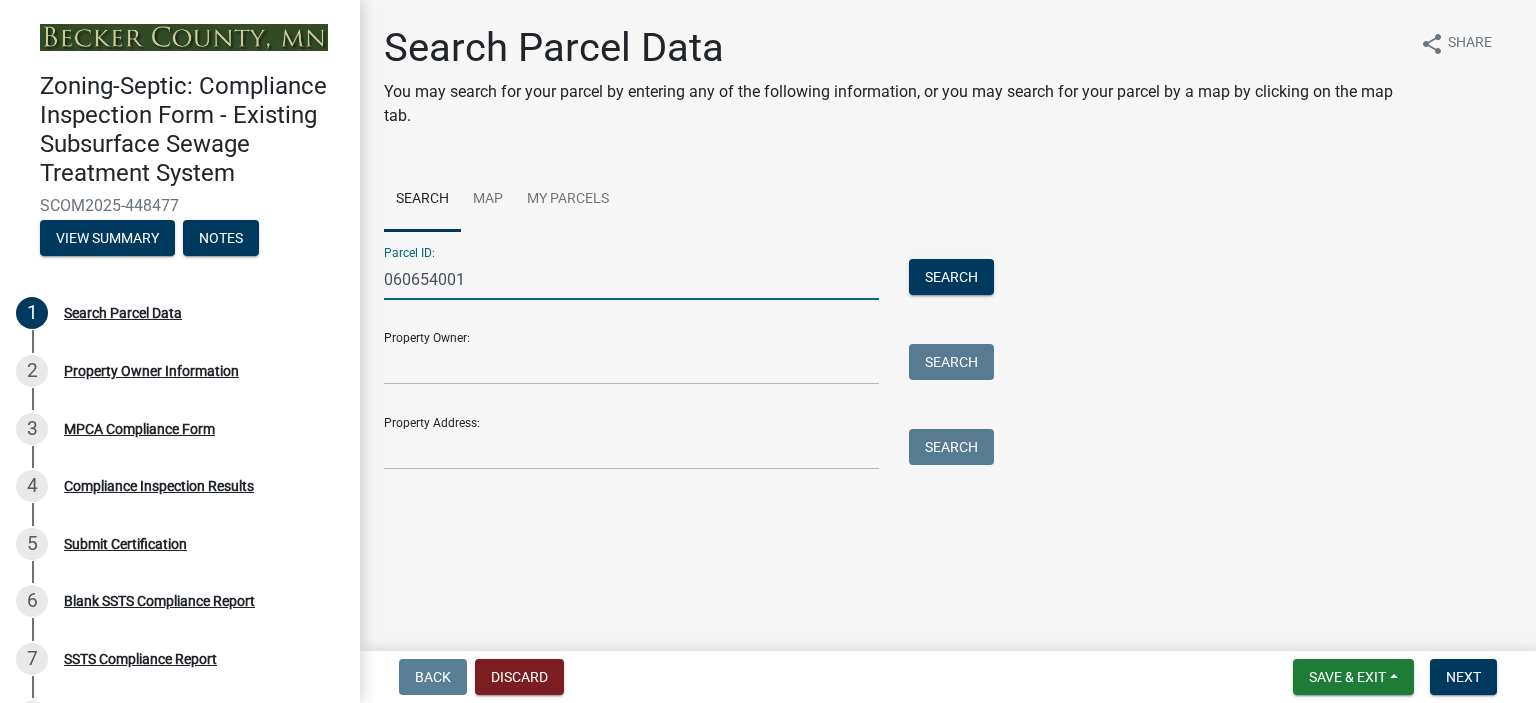 type on "060654001" 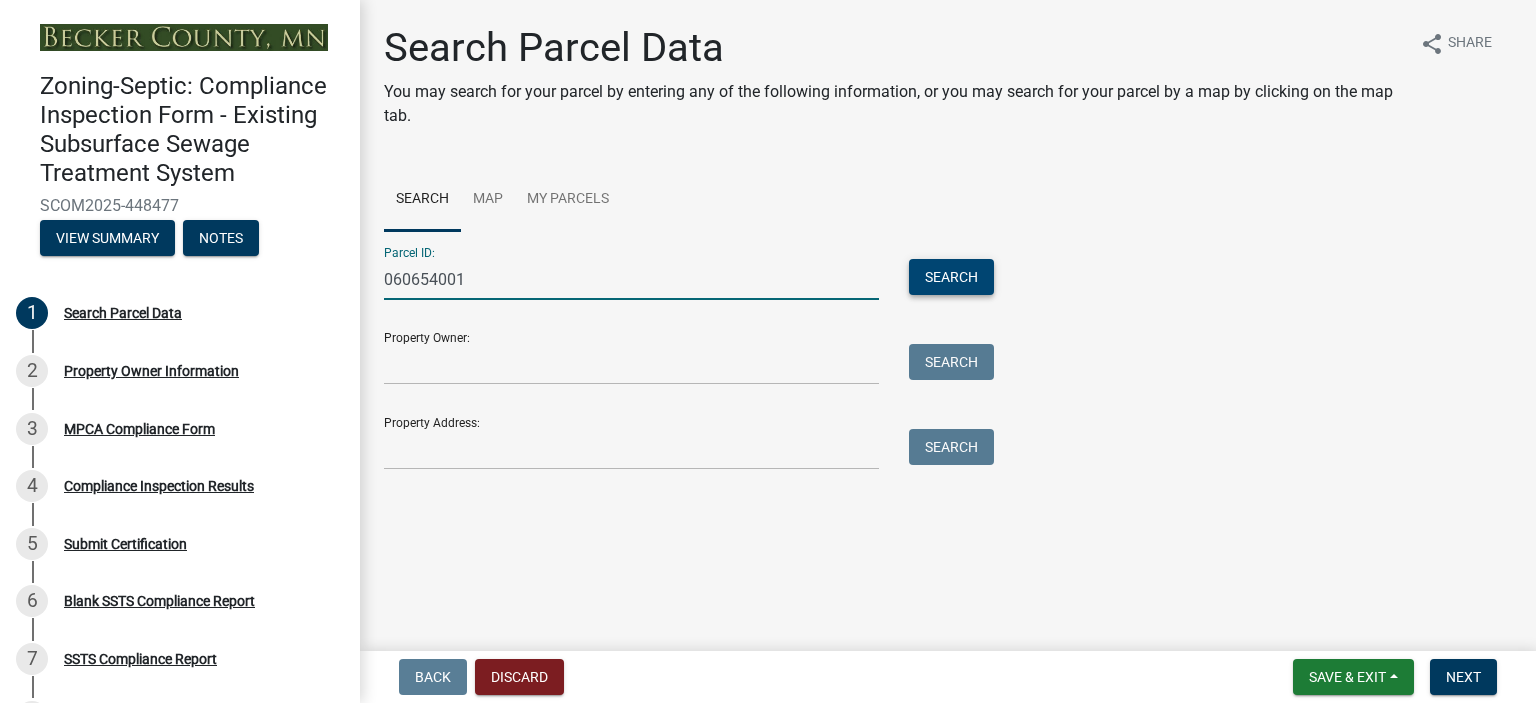 click on "Search" at bounding box center [951, 277] 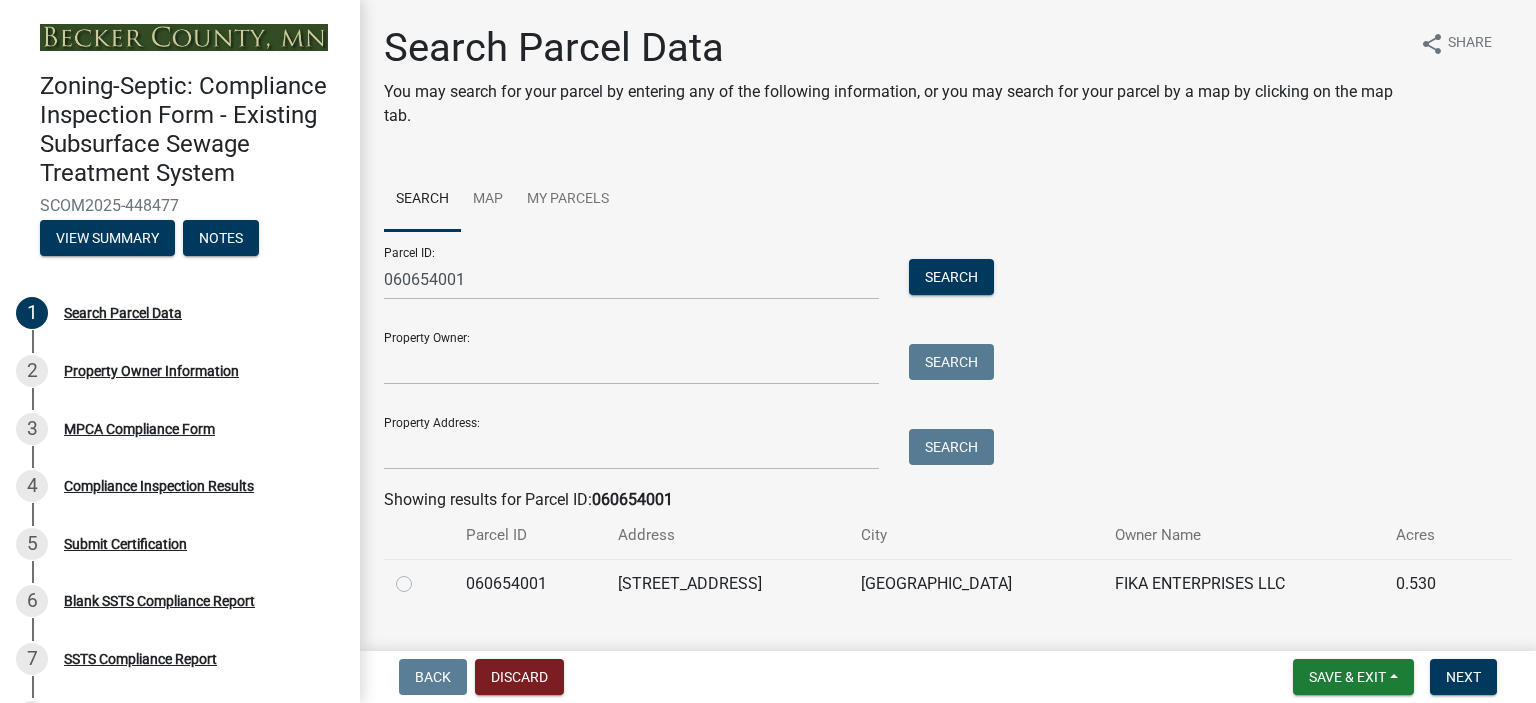 click 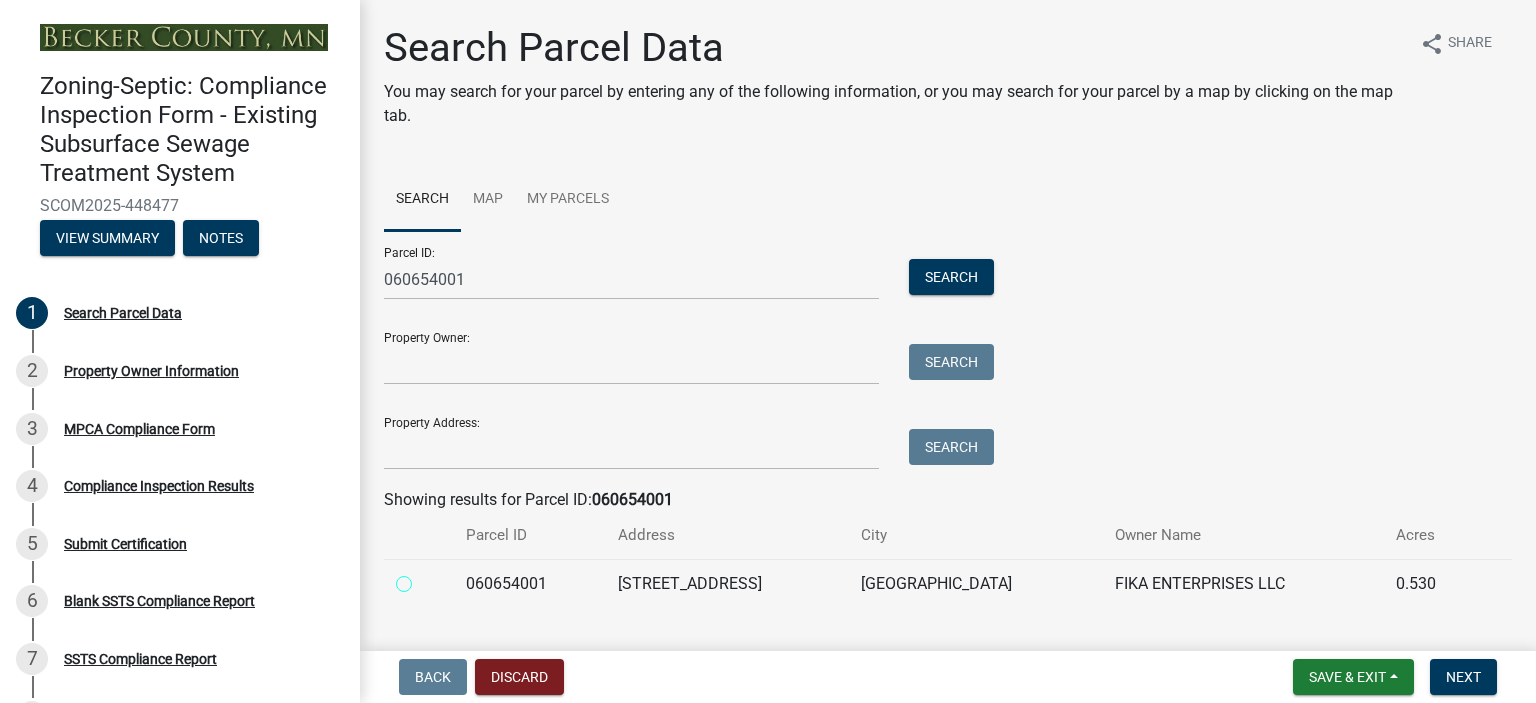 click at bounding box center (426, 578) 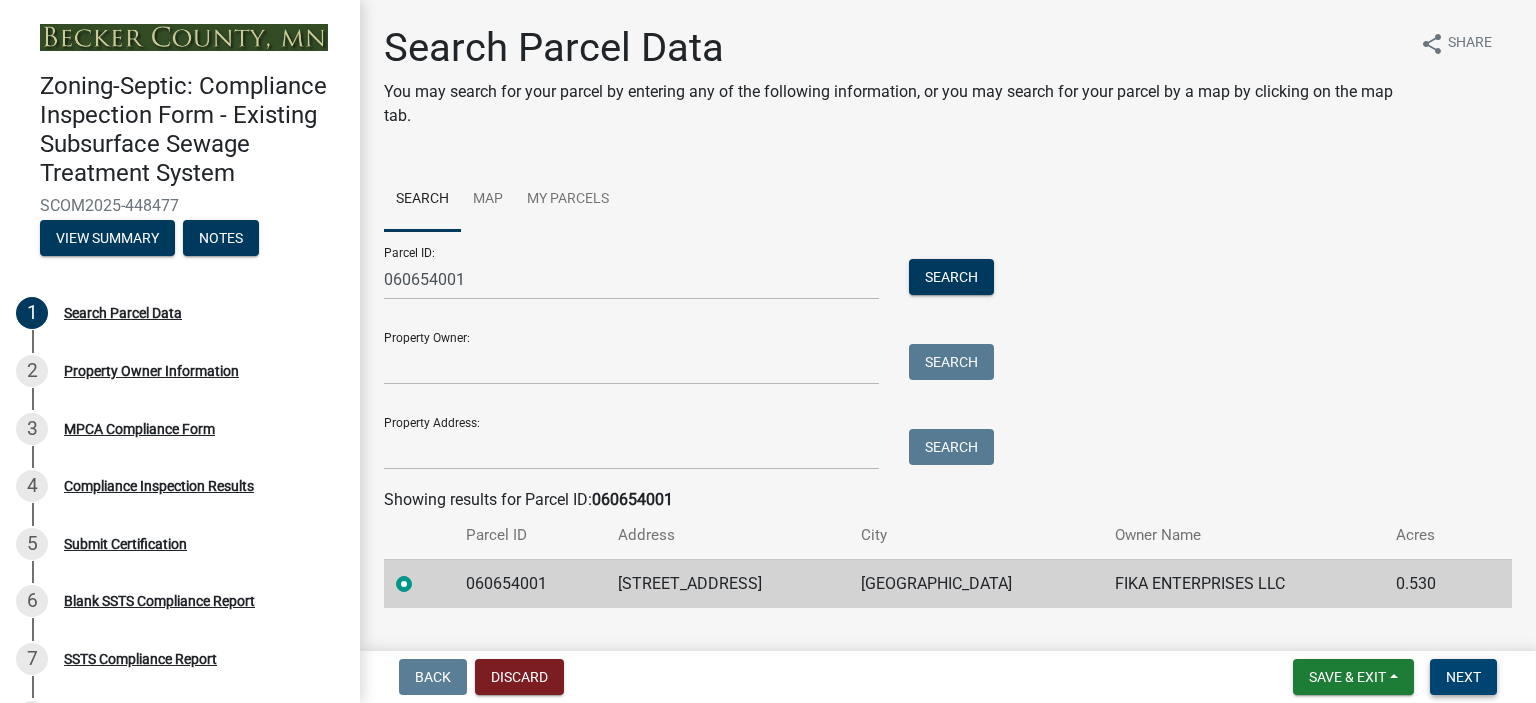 click on "Next" at bounding box center (1463, 677) 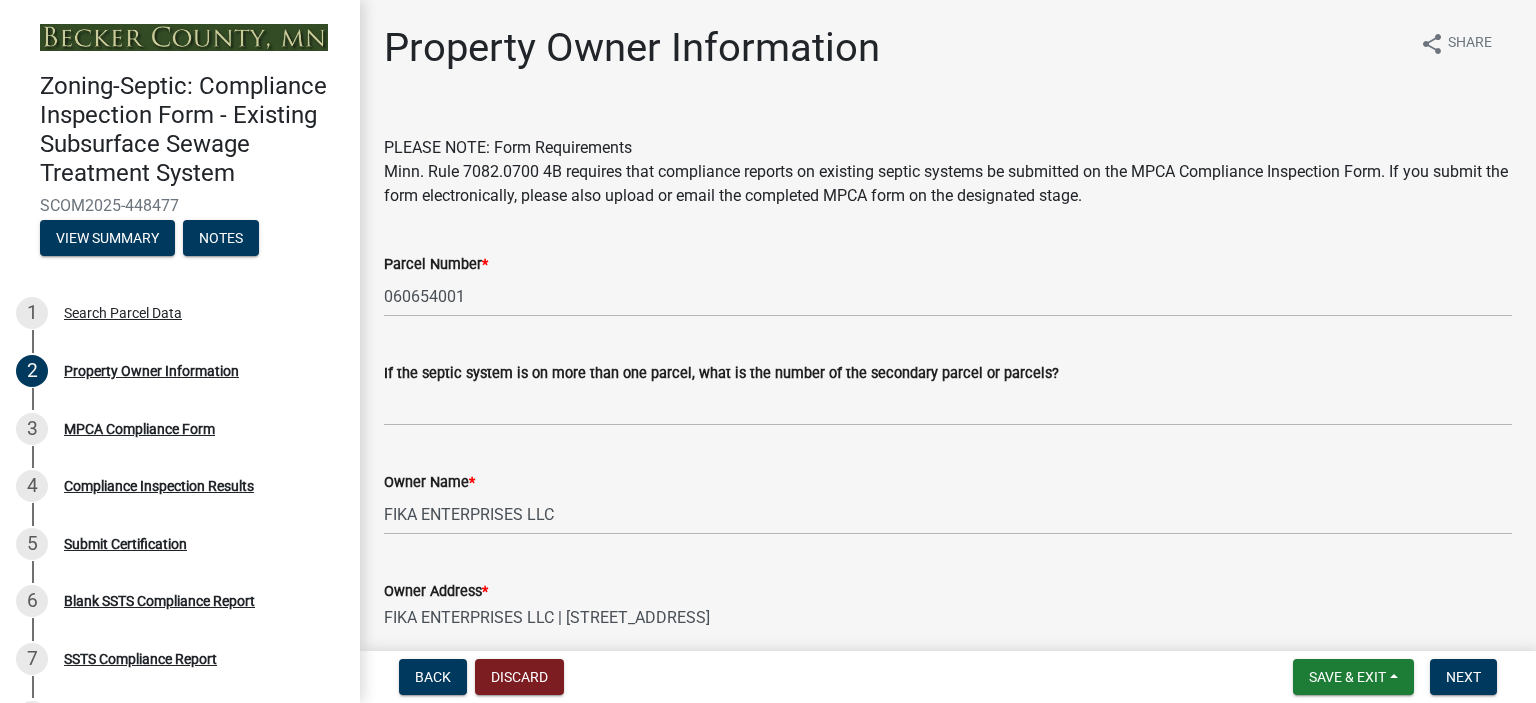scroll, scrollTop: 562, scrollLeft: 0, axis: vertical 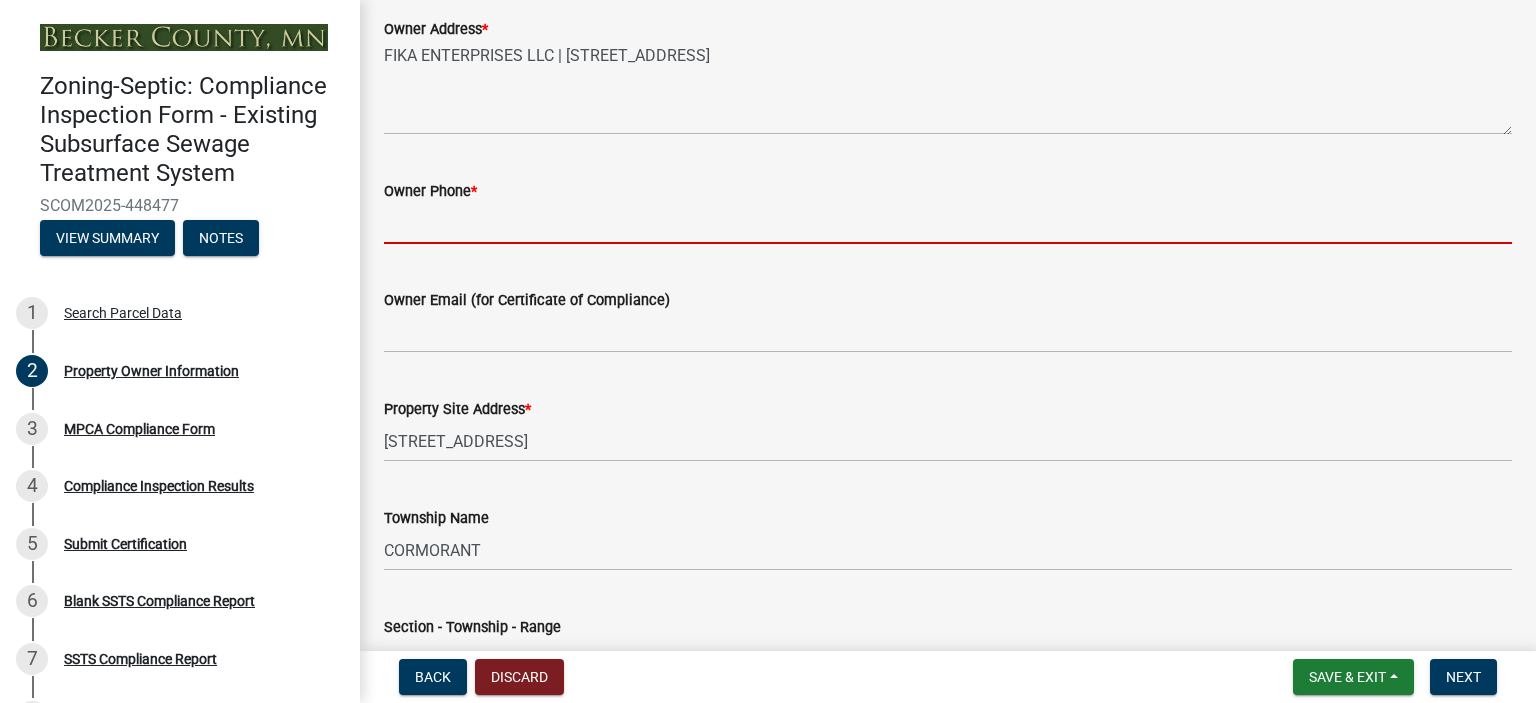 click on "Owner Phone  *" at bounding box center [948, 223] 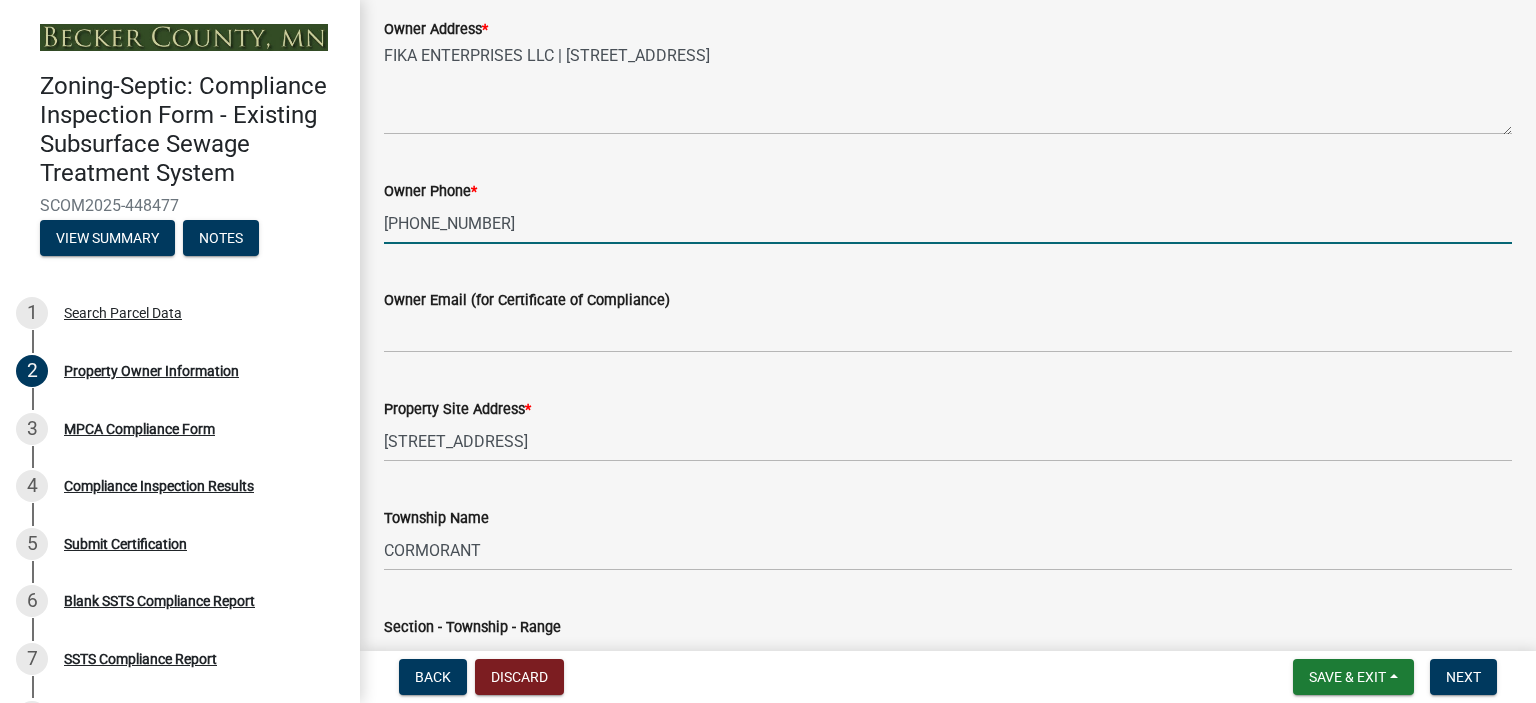 type on "[PHONE_NUMBER]" 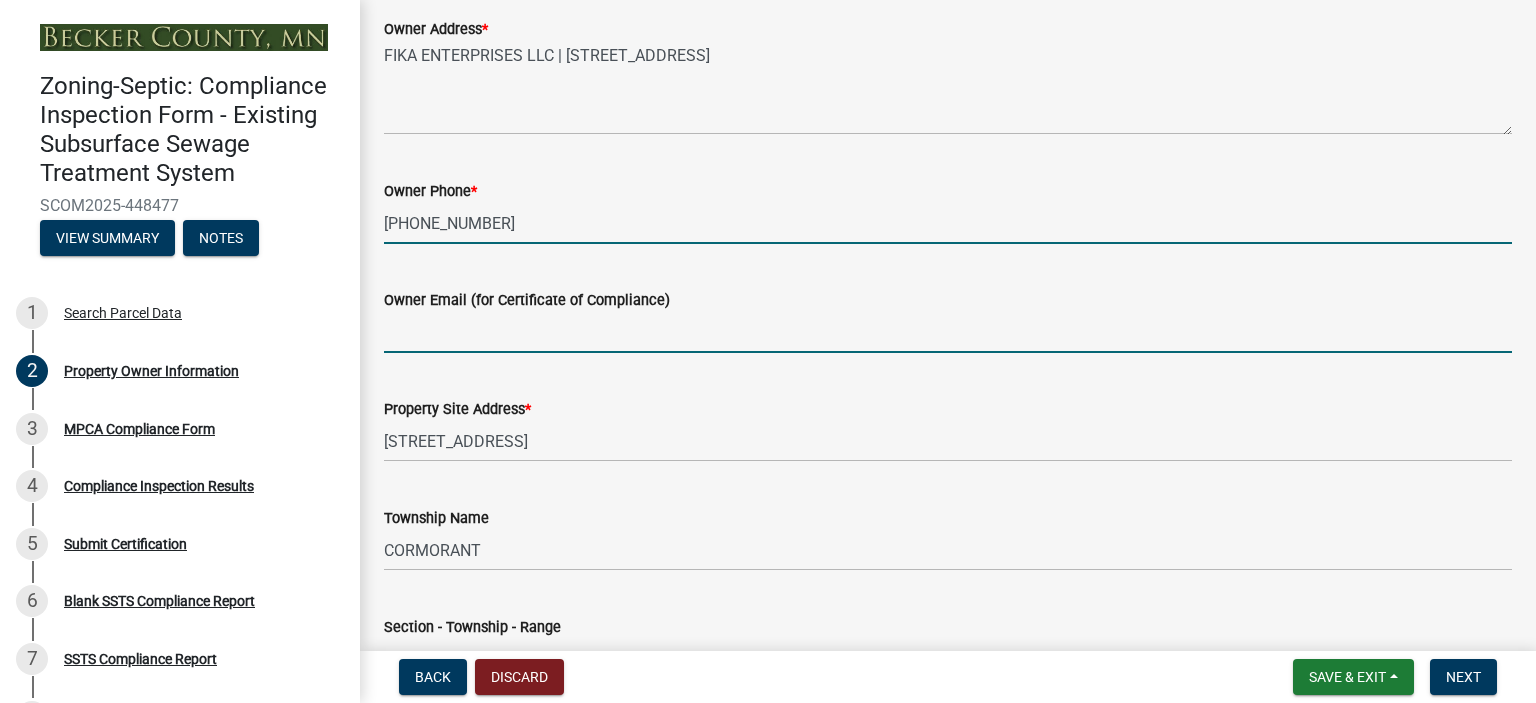 click on "Owner Email (for Certificate of Compliance)" at bounding box center (948, 332) 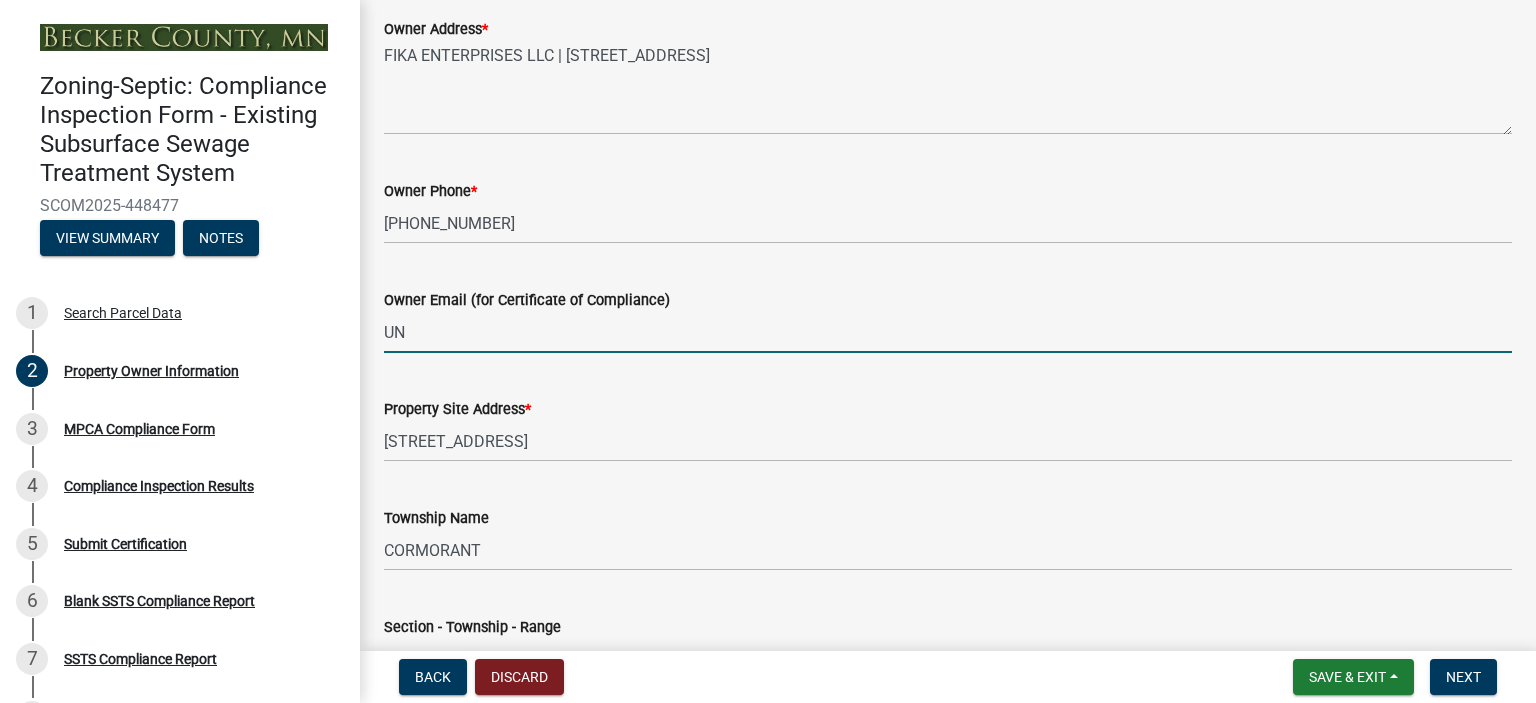 type on "UNKNOWN" 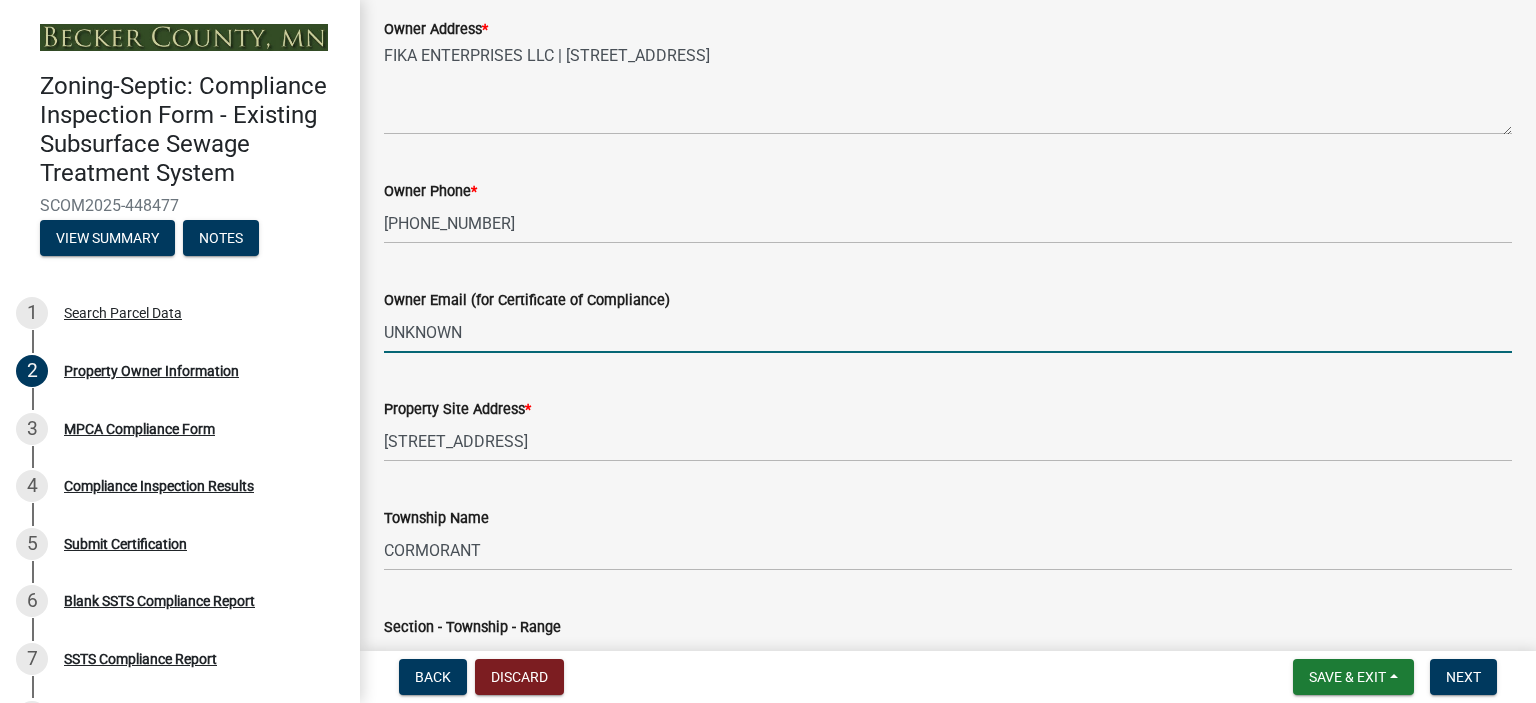 scroll, scrollTop: 1124, scrollLeft: 0, axis: vertical 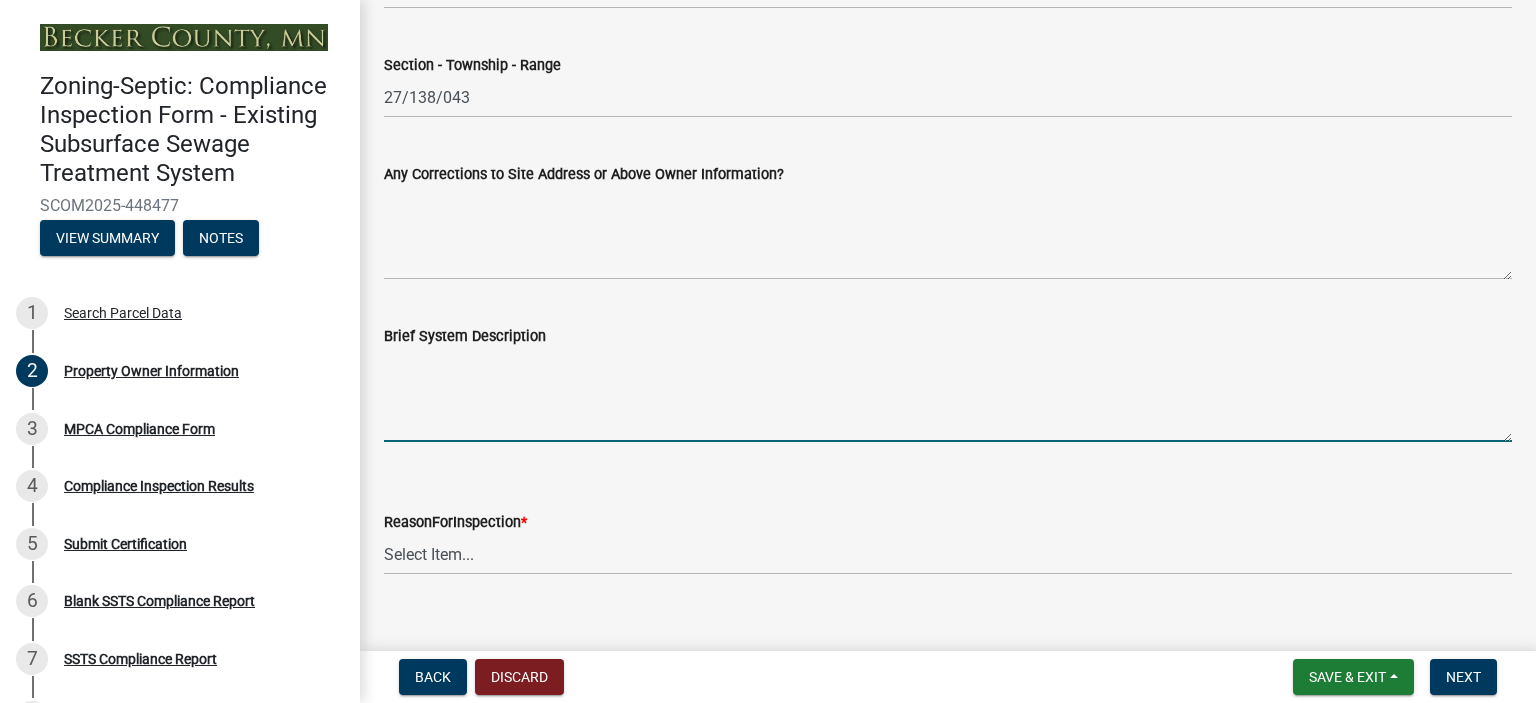 click on "Brief System Description" at bounding box center [948, 395] 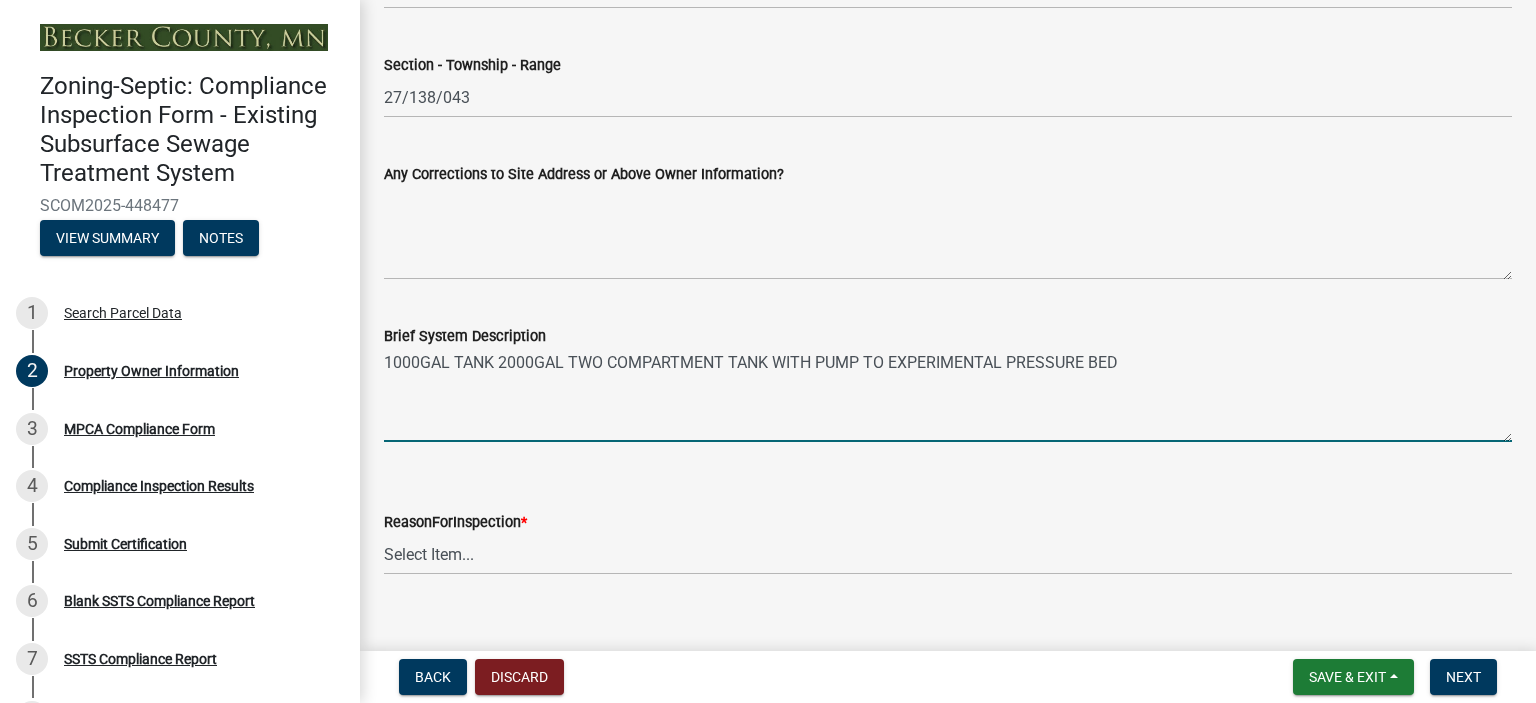 type on "1000GAL TANK 2000GAL TWO COMPARTMENT TANK WITH PUMP TO EXPERIMENTAL PRESSURE BED" 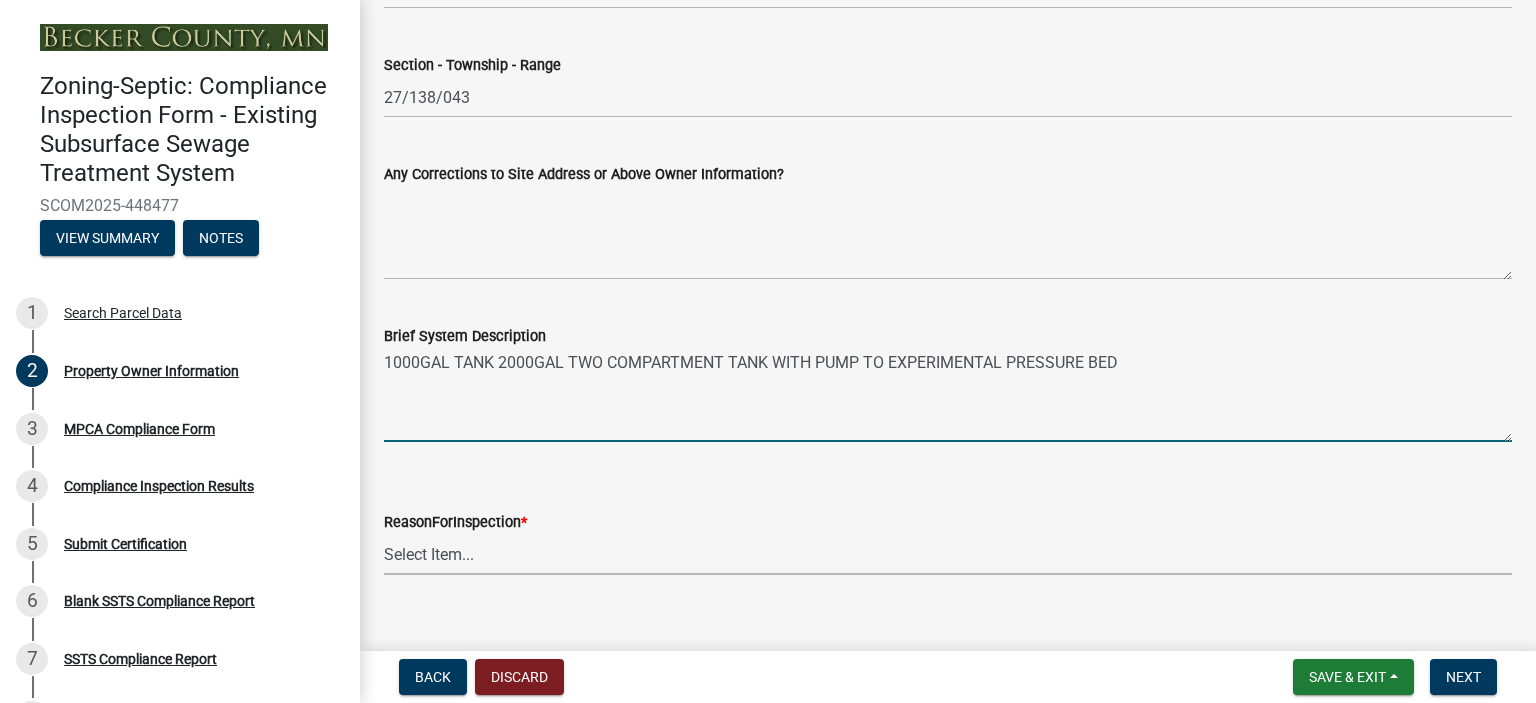 click on "Select Item...   Property Sale   Lake Study   Required for Permit   Other" at bounding box center [948, 554] 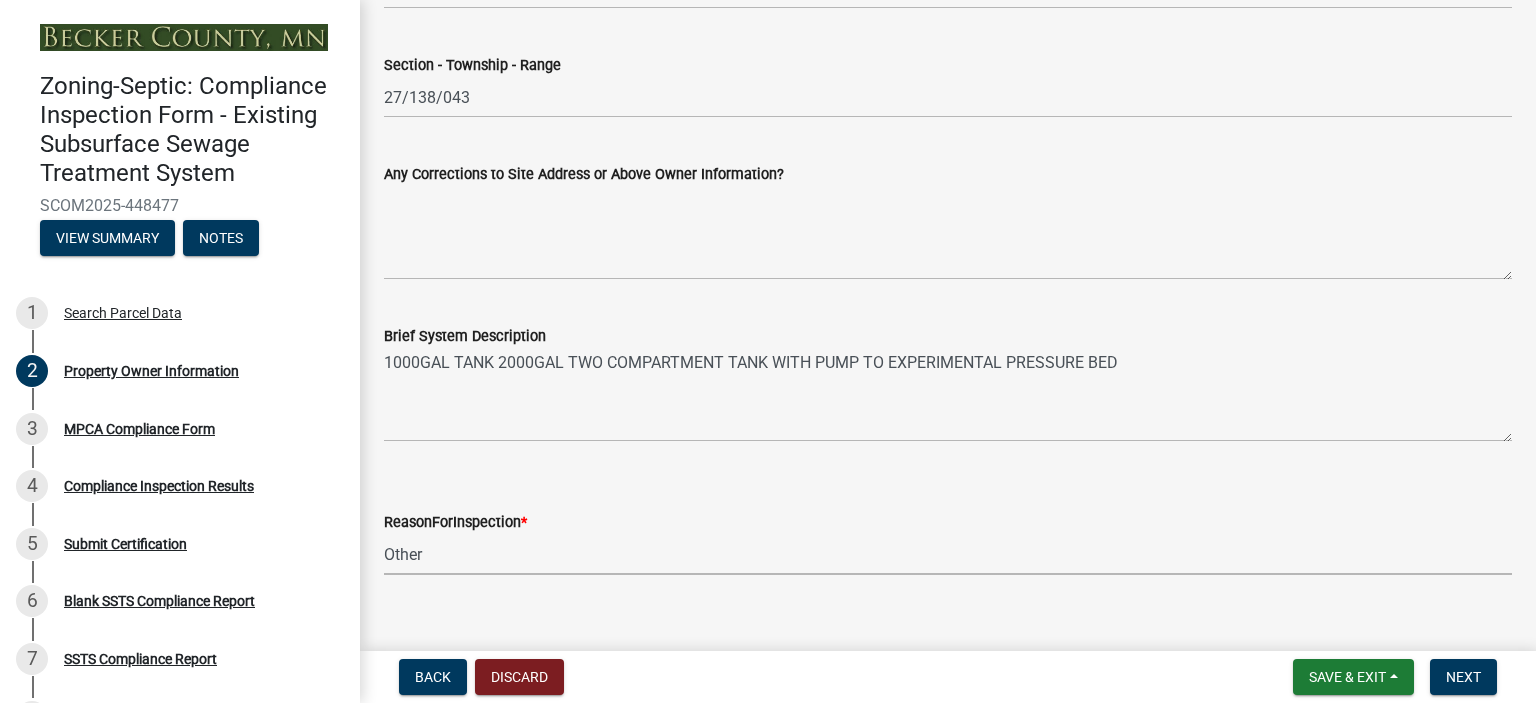 click on "Select Item...   Property Sale   Lake Study   Required for Permit   Other" at bounding box center [948, 554] 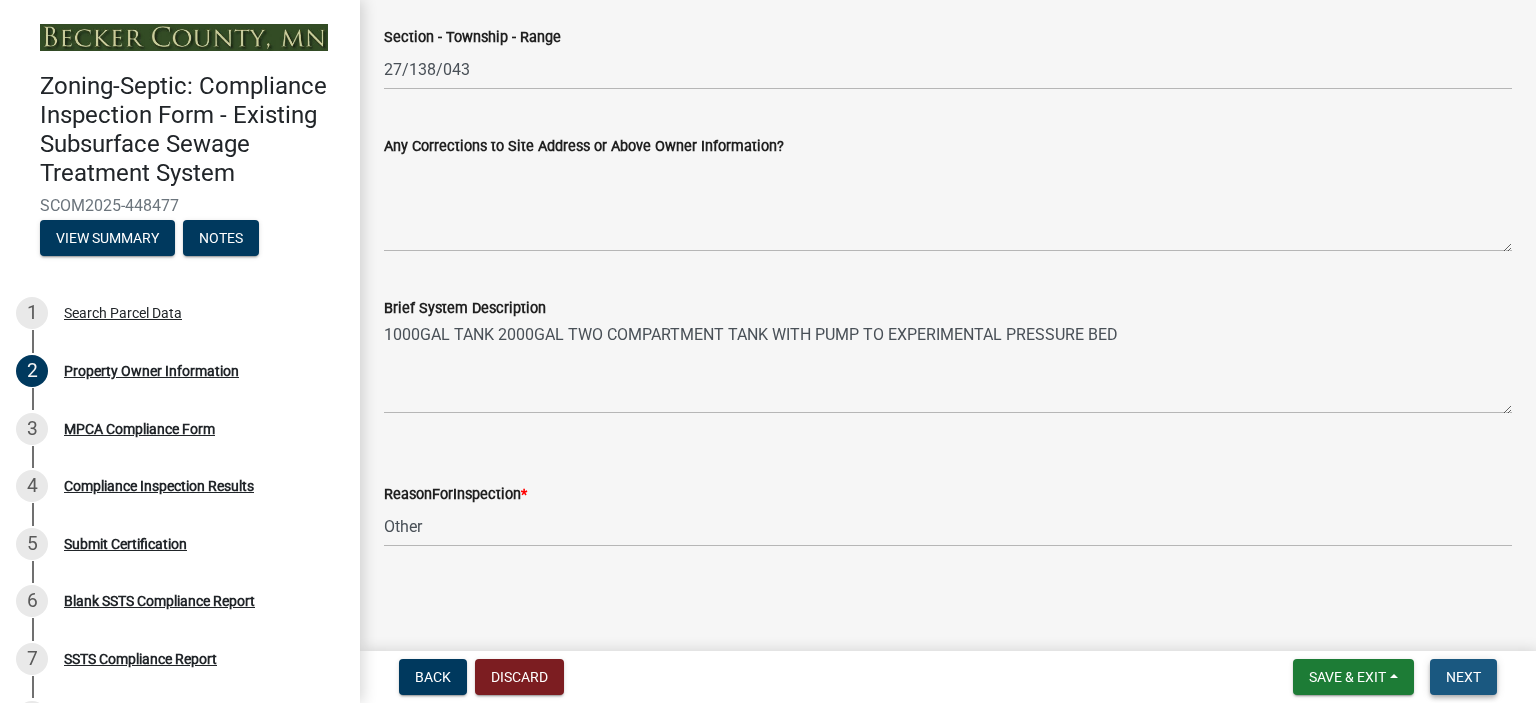 click on "Next" at bounding box center [1463, 677] 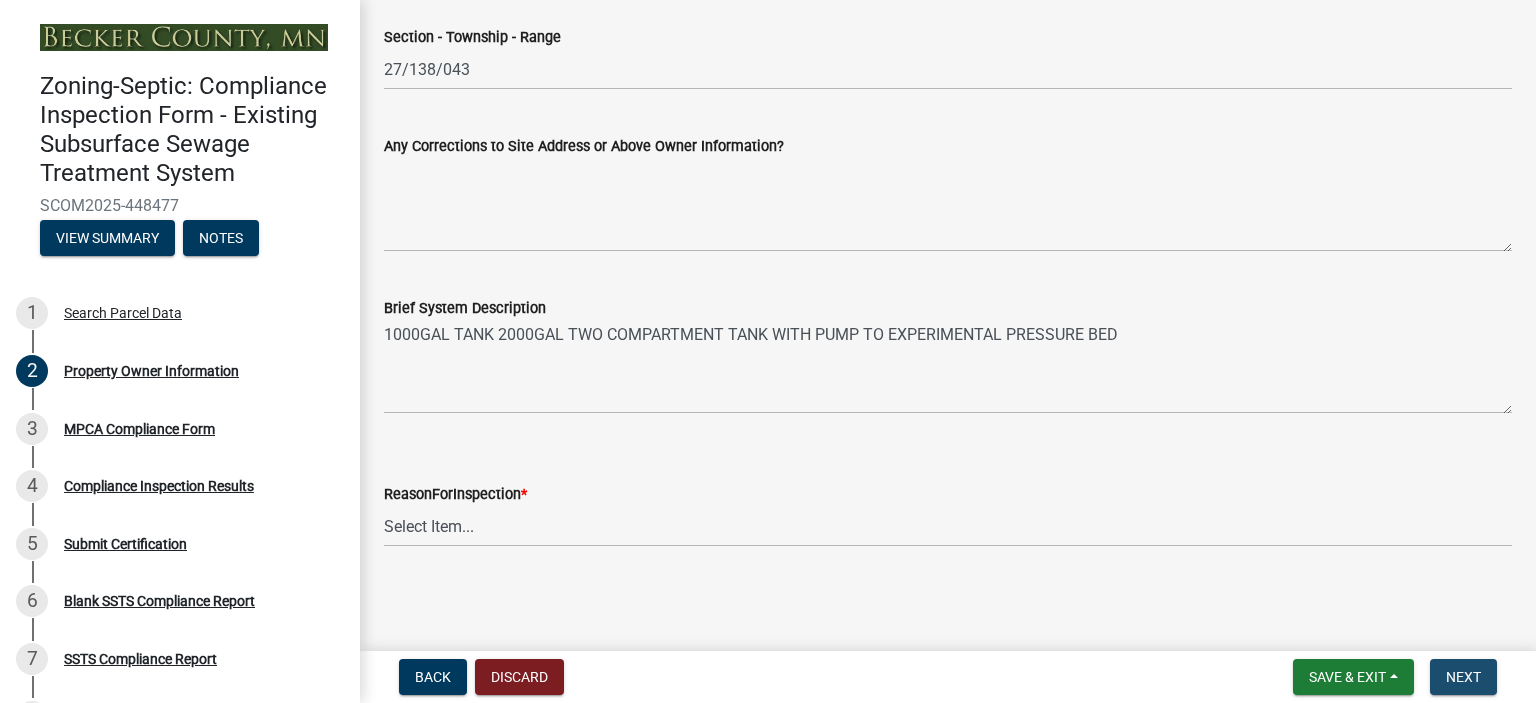 scroll, scrollTop: 0, scrollLeft: 0, axis: both 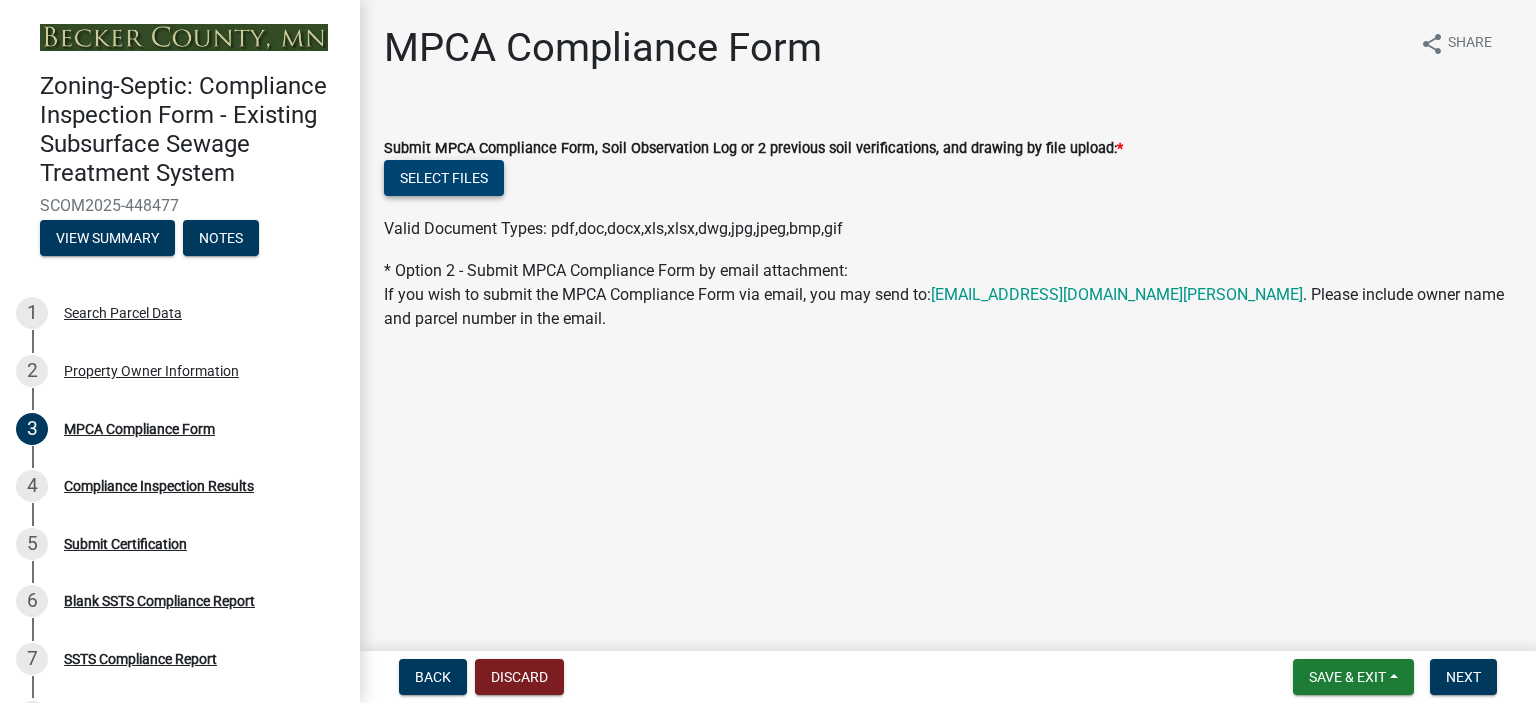 click on "Select files" 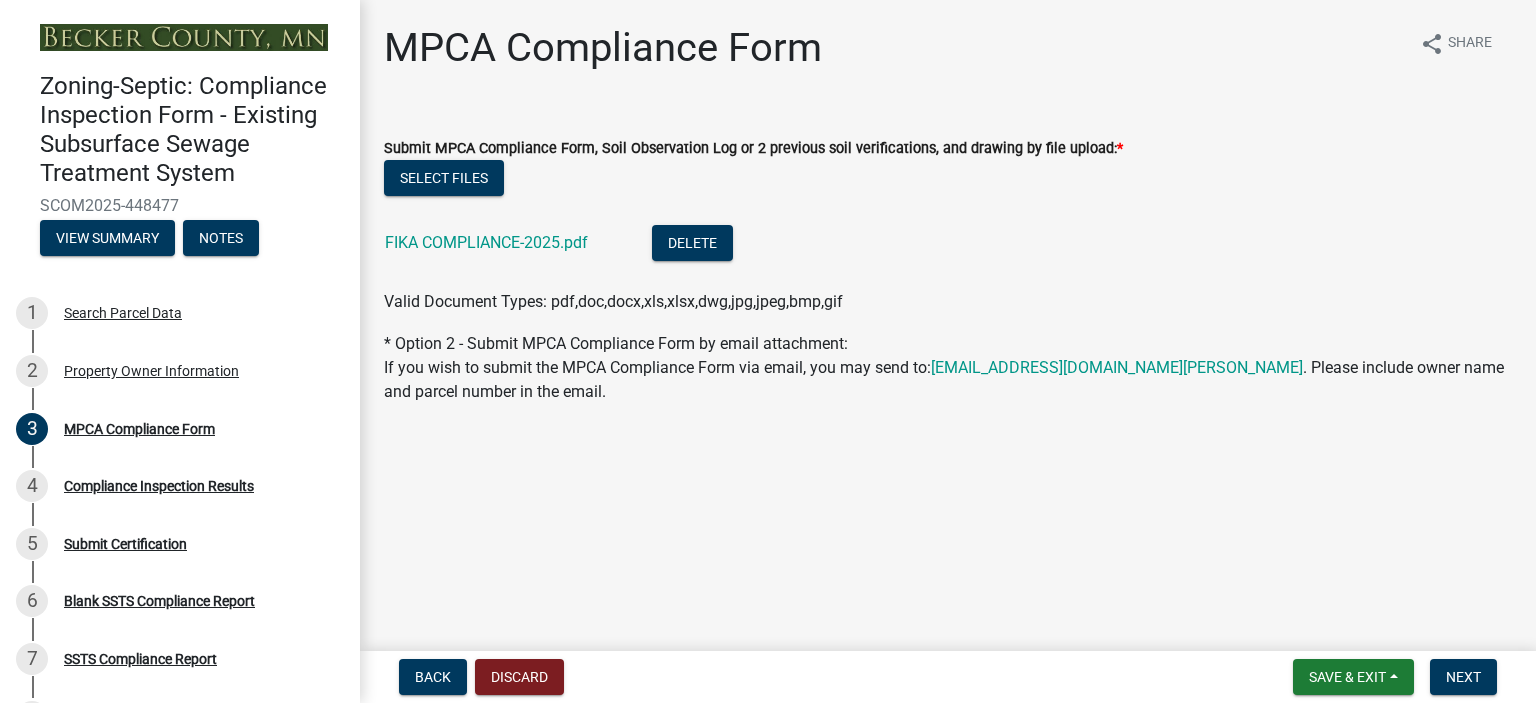 drag, startPoint x: 1476, startPoint y: 585, endPoint x: 1535, endPoint y: 611, distance: 64.4748 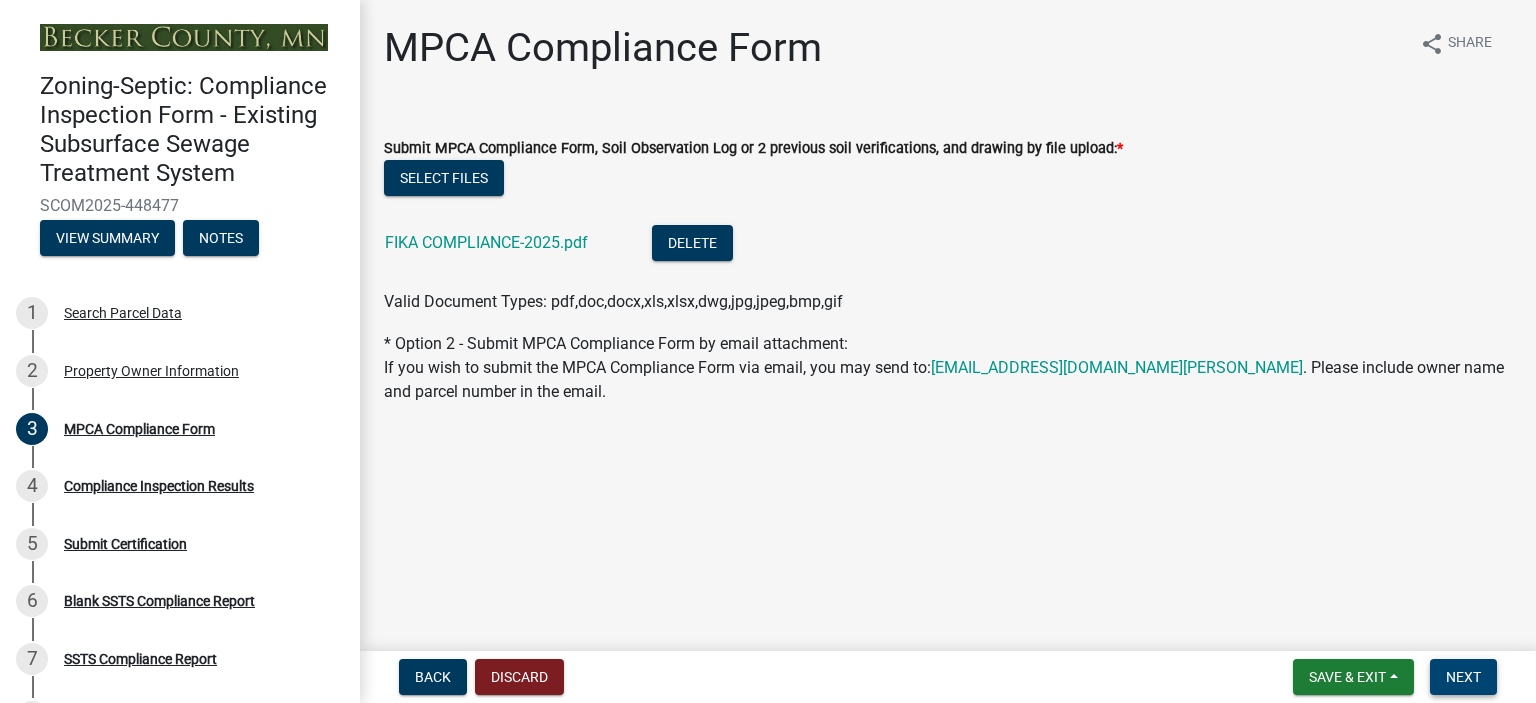 click on "Next" at bounding box center (1463, 677) 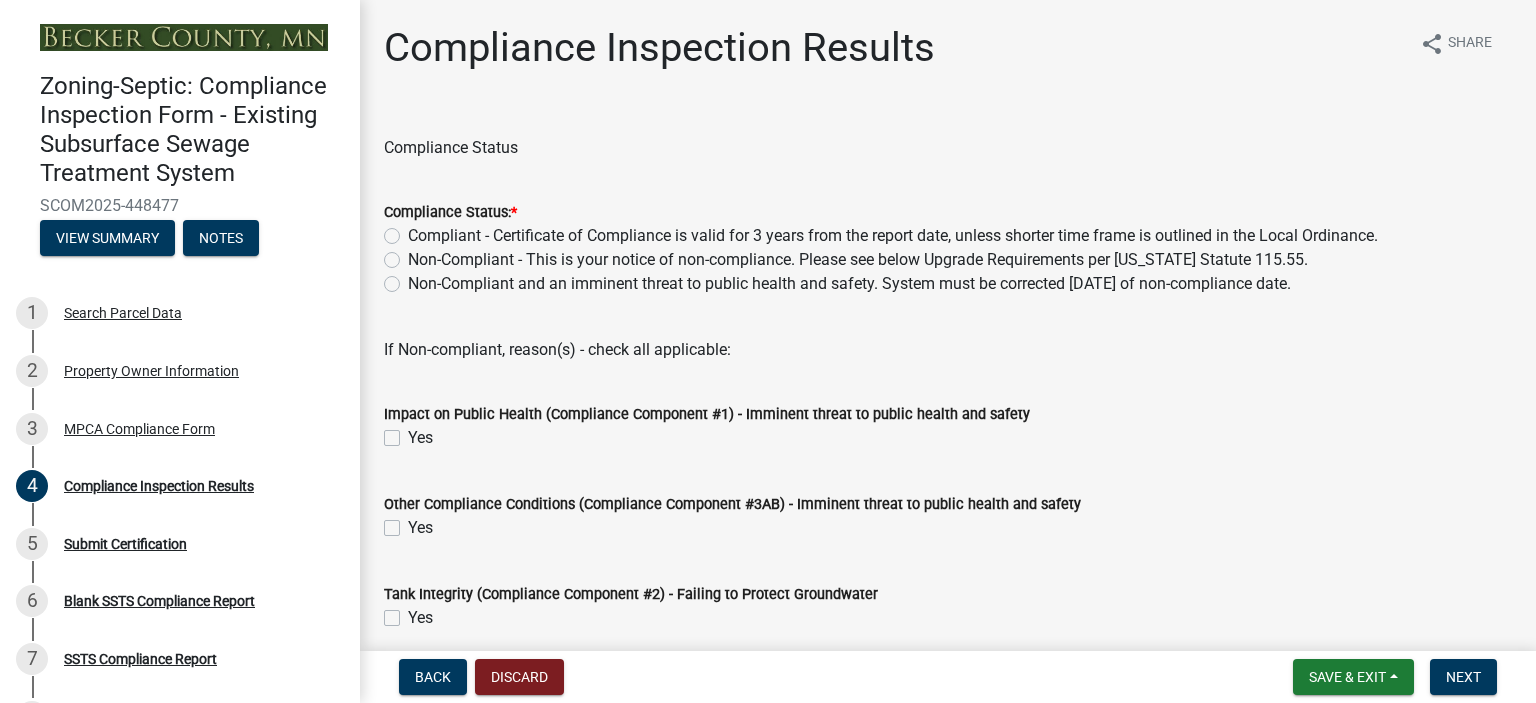 click on "Non-Compliant and an imminent threat to public health and safety.  System must be corrected [DATE] of non-compliance date." 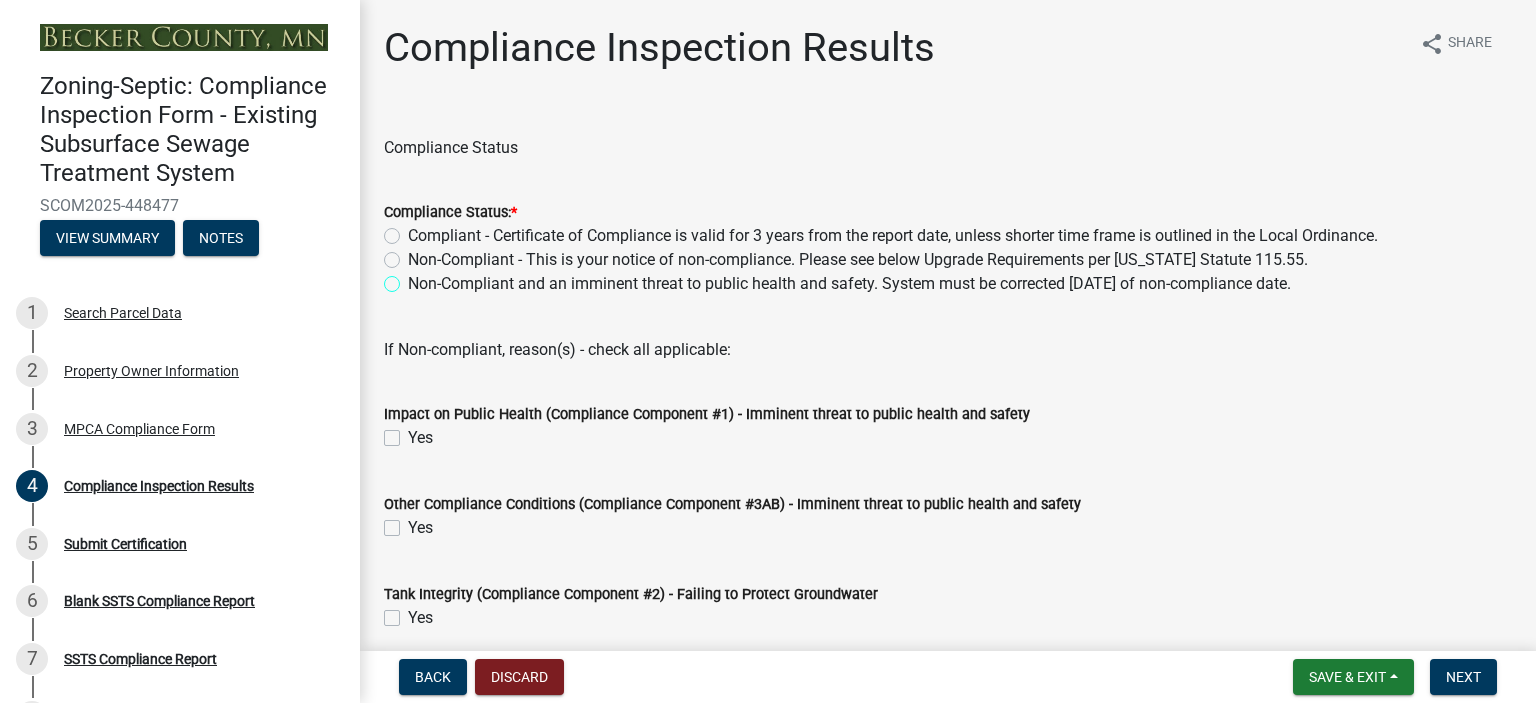 click on "Non-Compliant and an imminent threat to public health and safety.  System must be corrected [DATE] of non-compliance date." at bounding box center (414, 278) 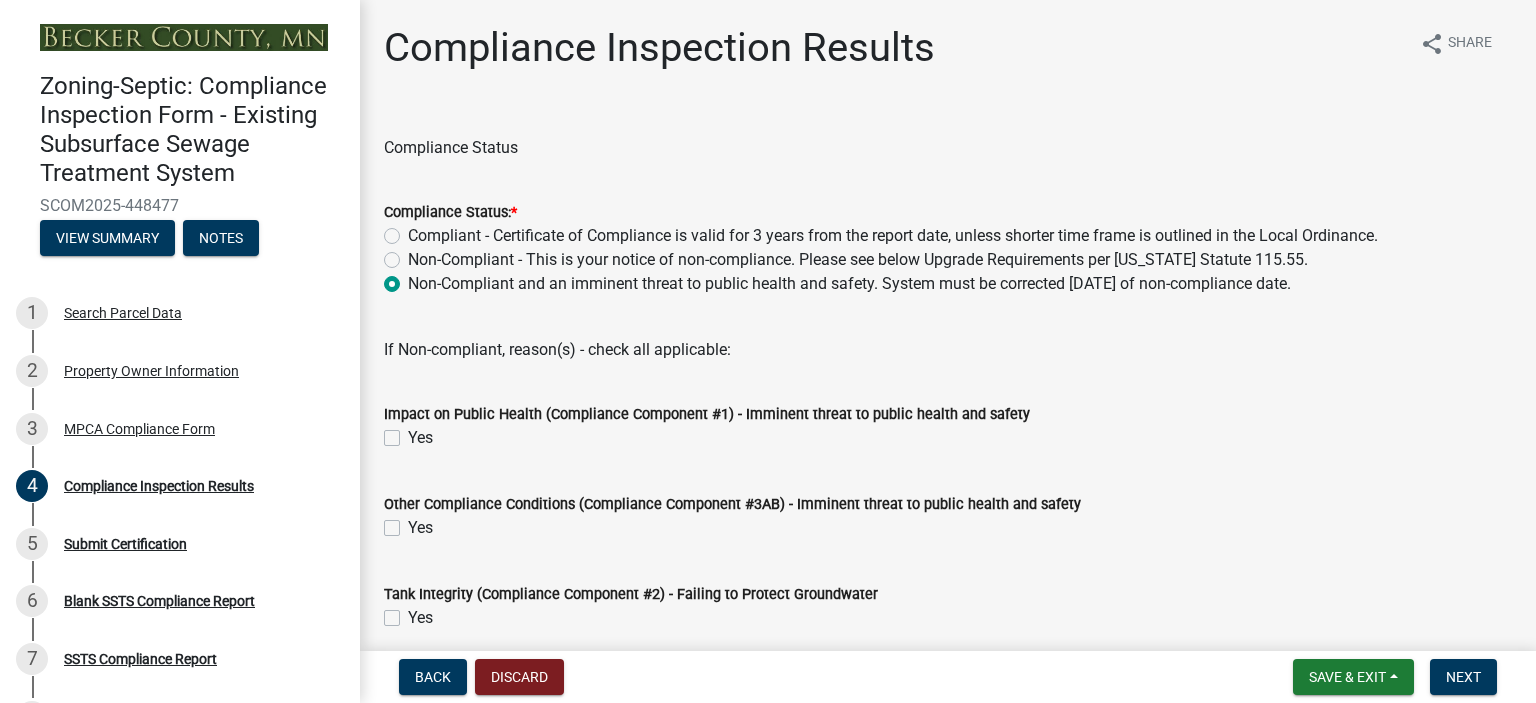 radio on "true" 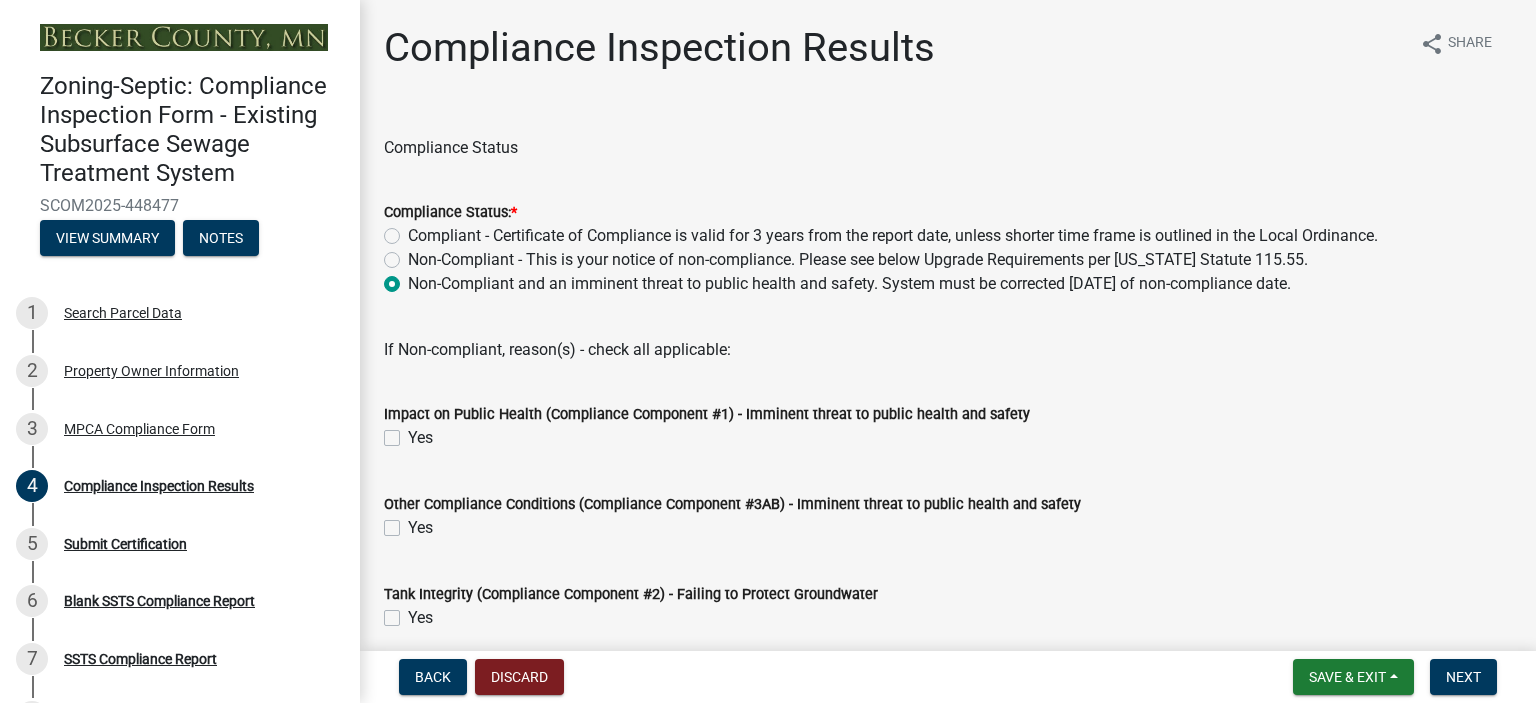 click on "Yes" 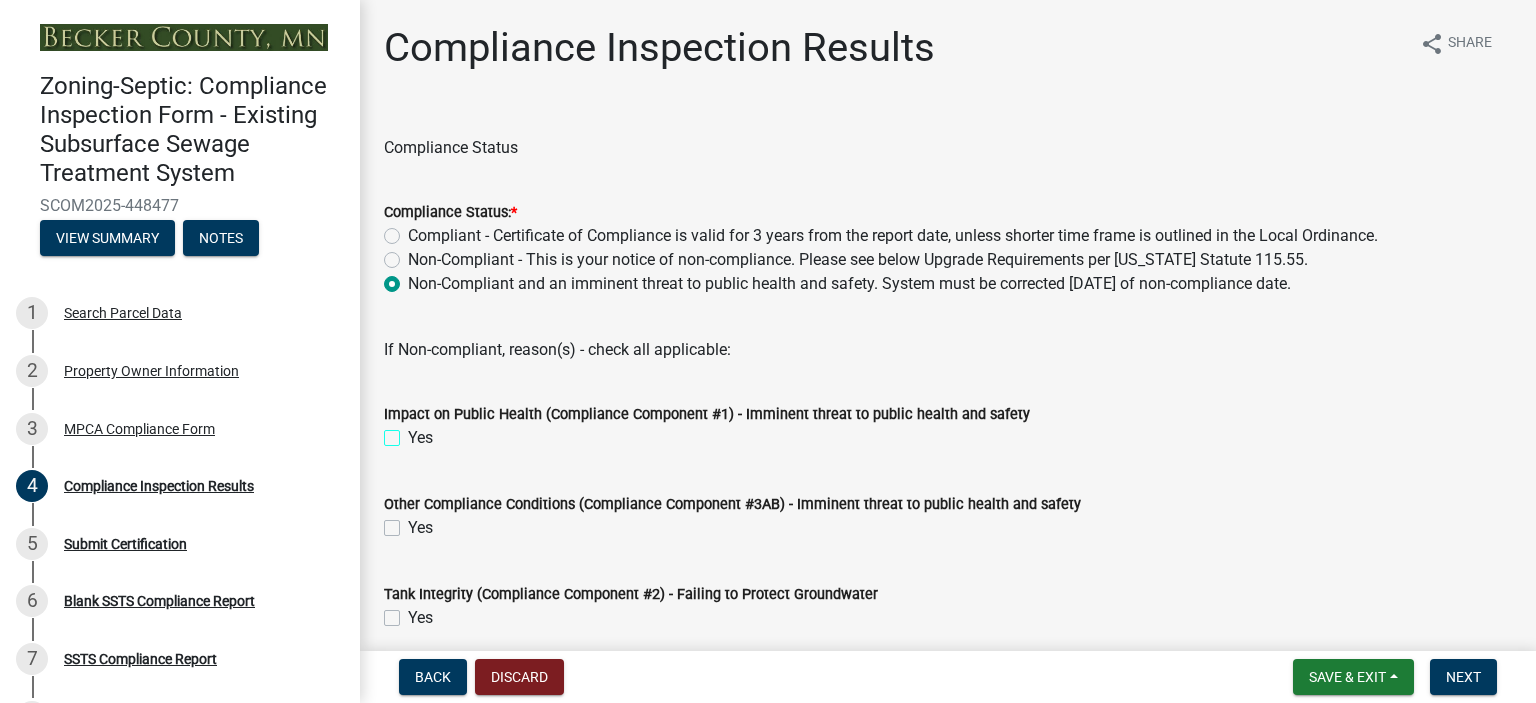 click on "Yes" at bounding box center [414, 432] 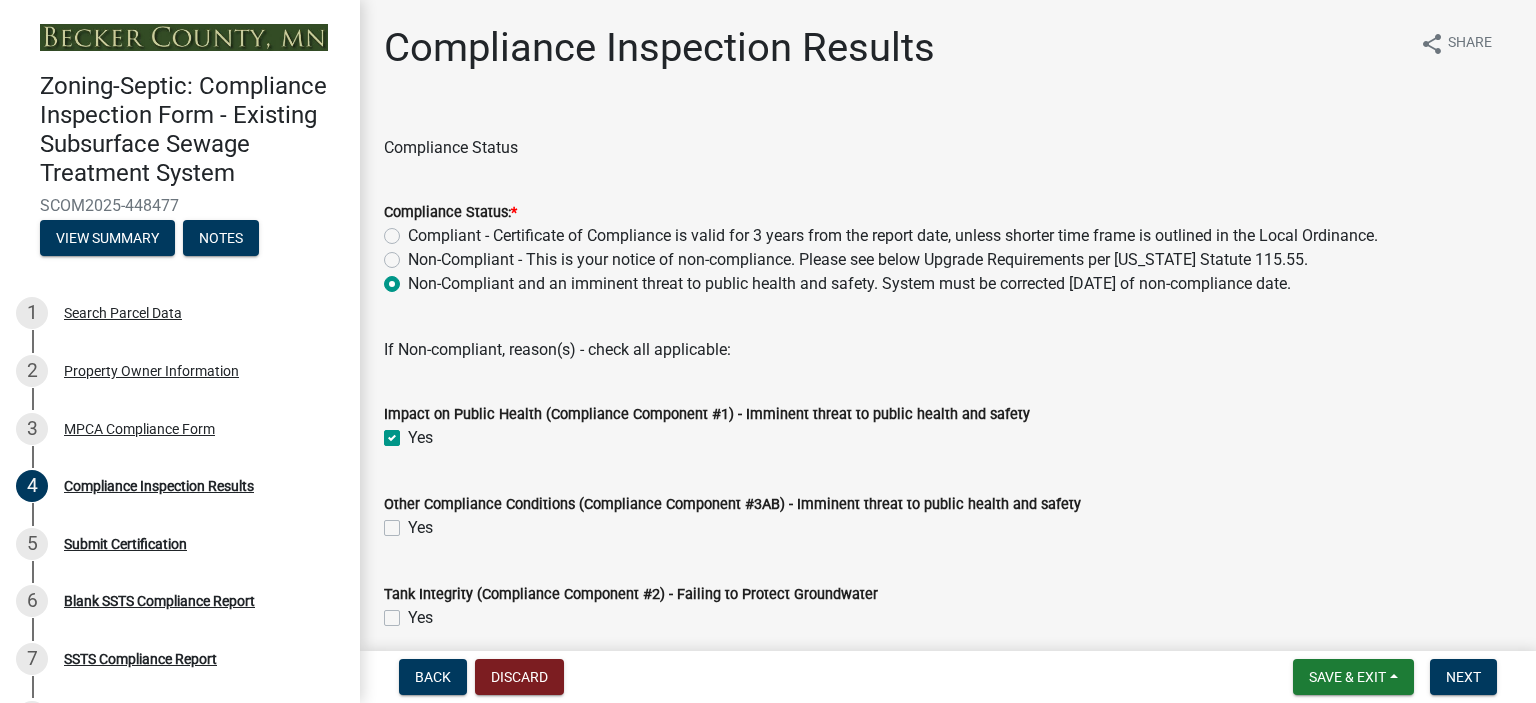 checkbox on "true" 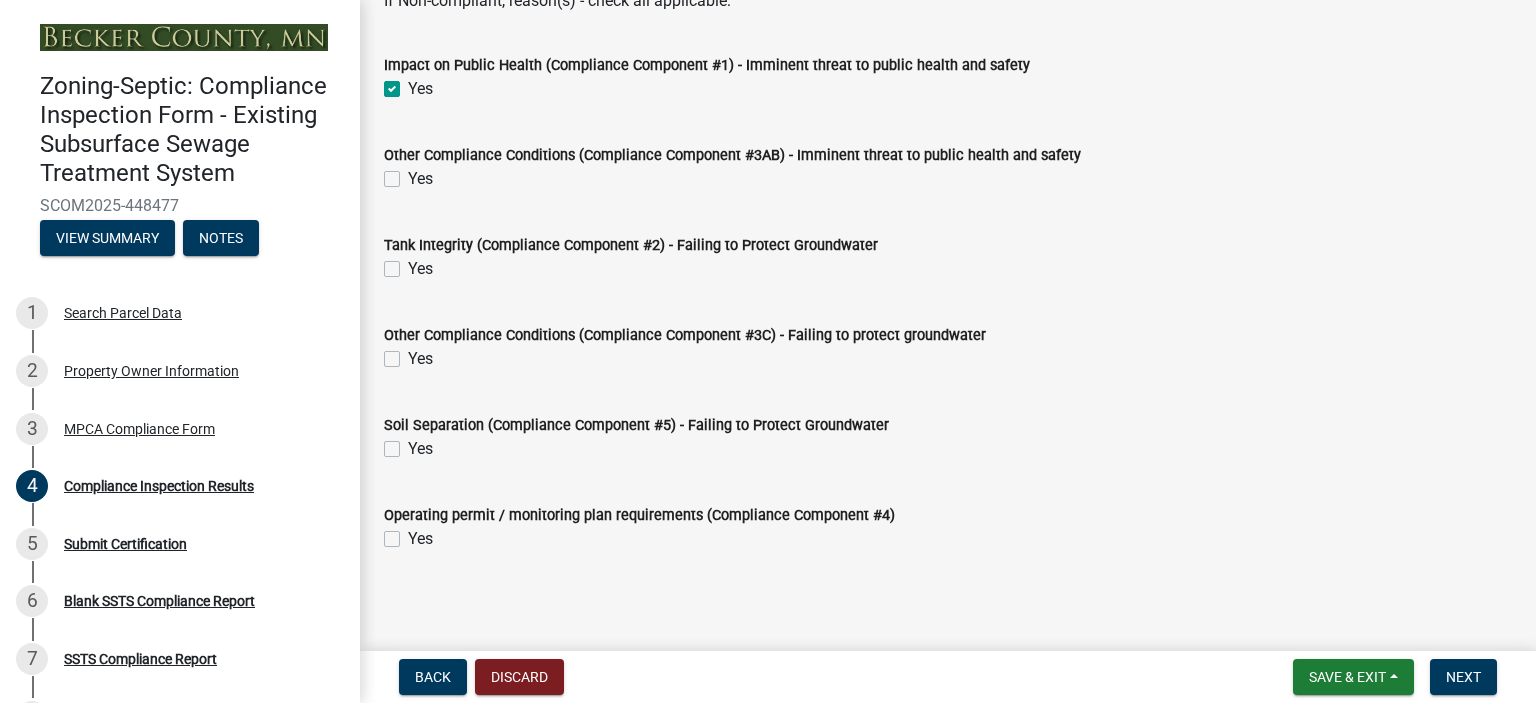 scroll, scrollTop: 352, scrollLeft: 0, axis: vertical 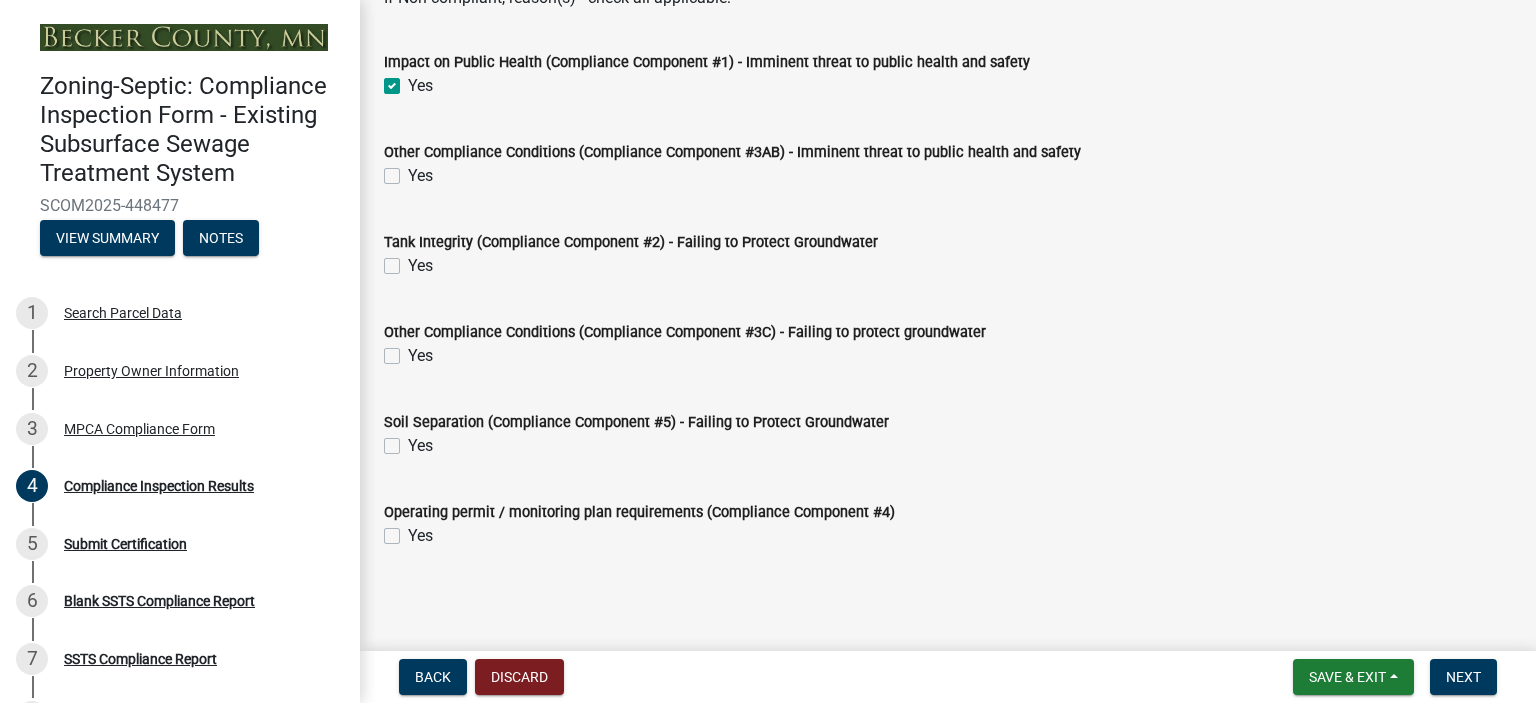click on "Yes" 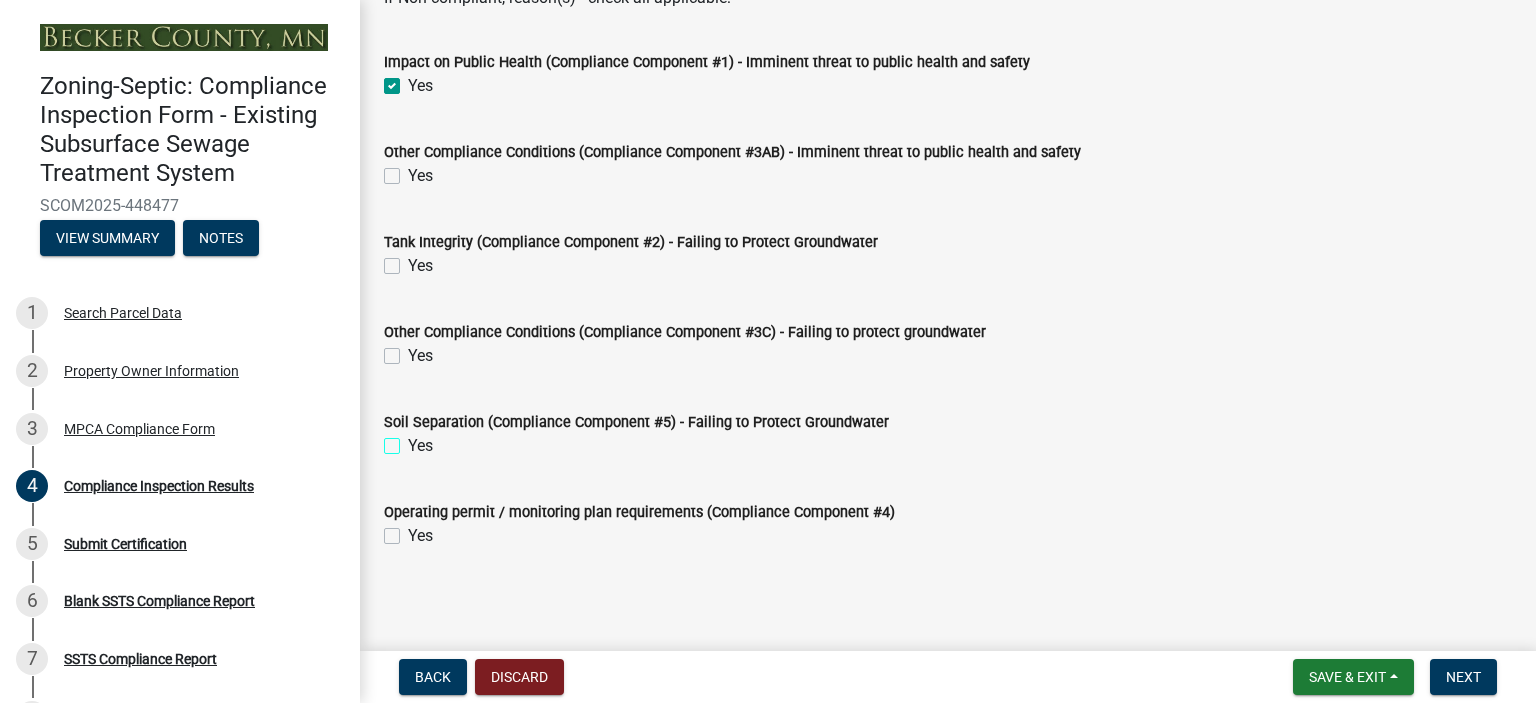 click on "Yes" at bounding box center [414, 440] 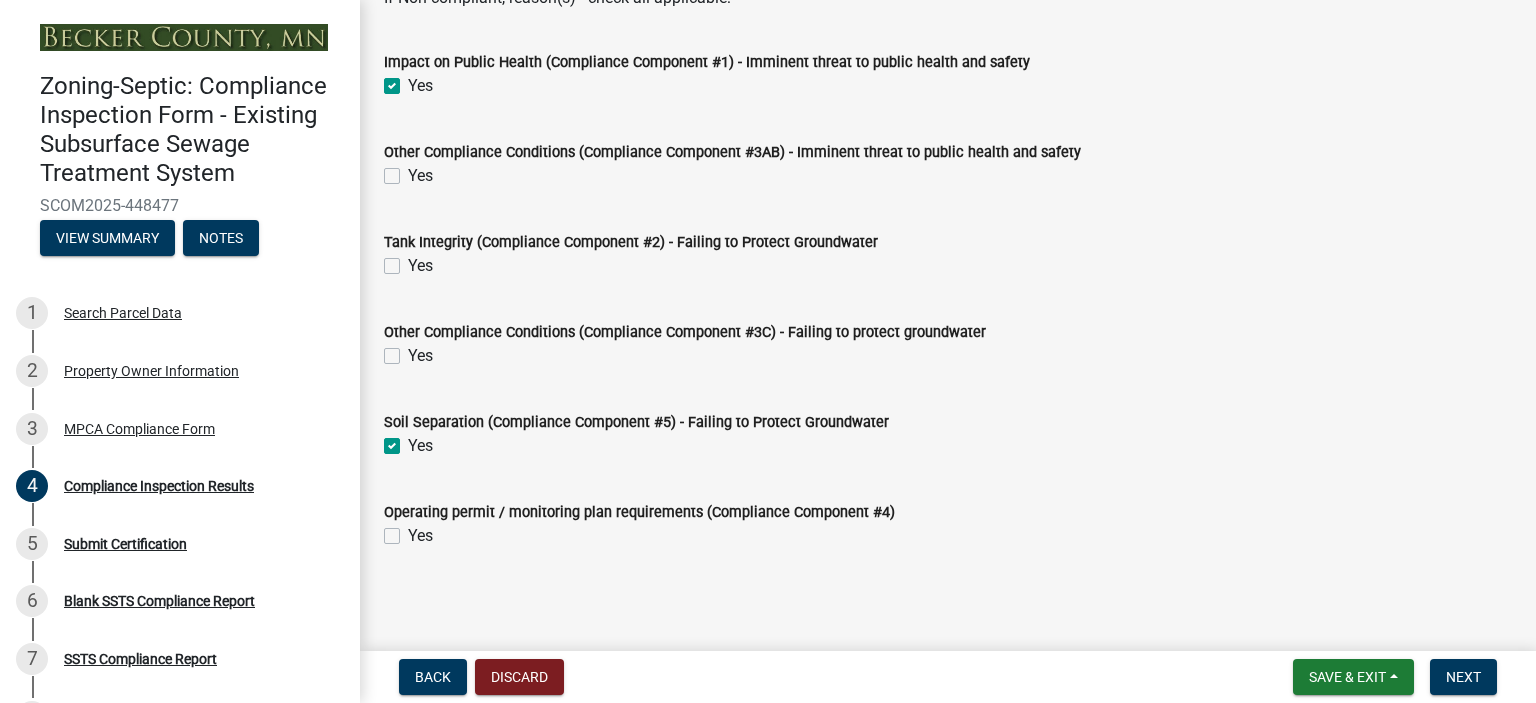 checkbox on "true" 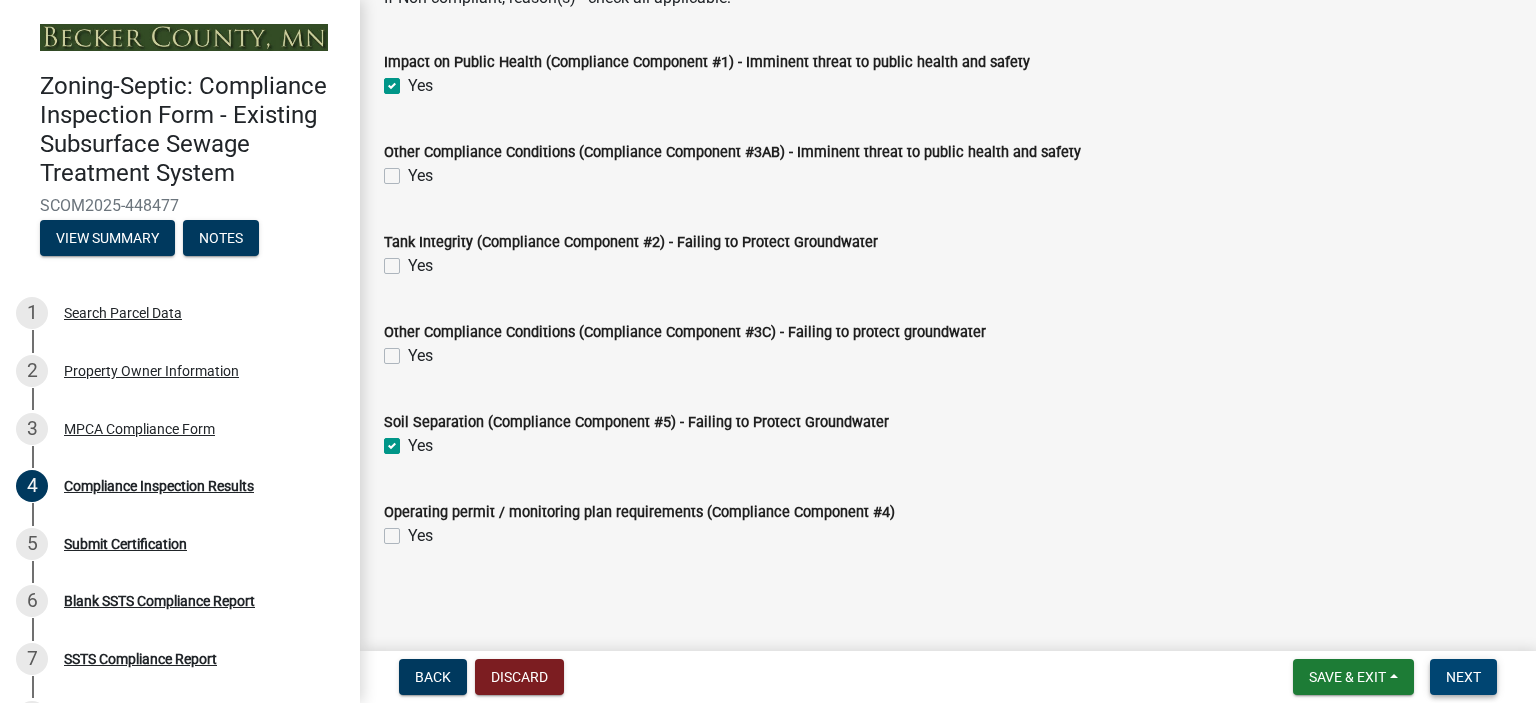 click on "Next" at bounding box center [1463, 677] 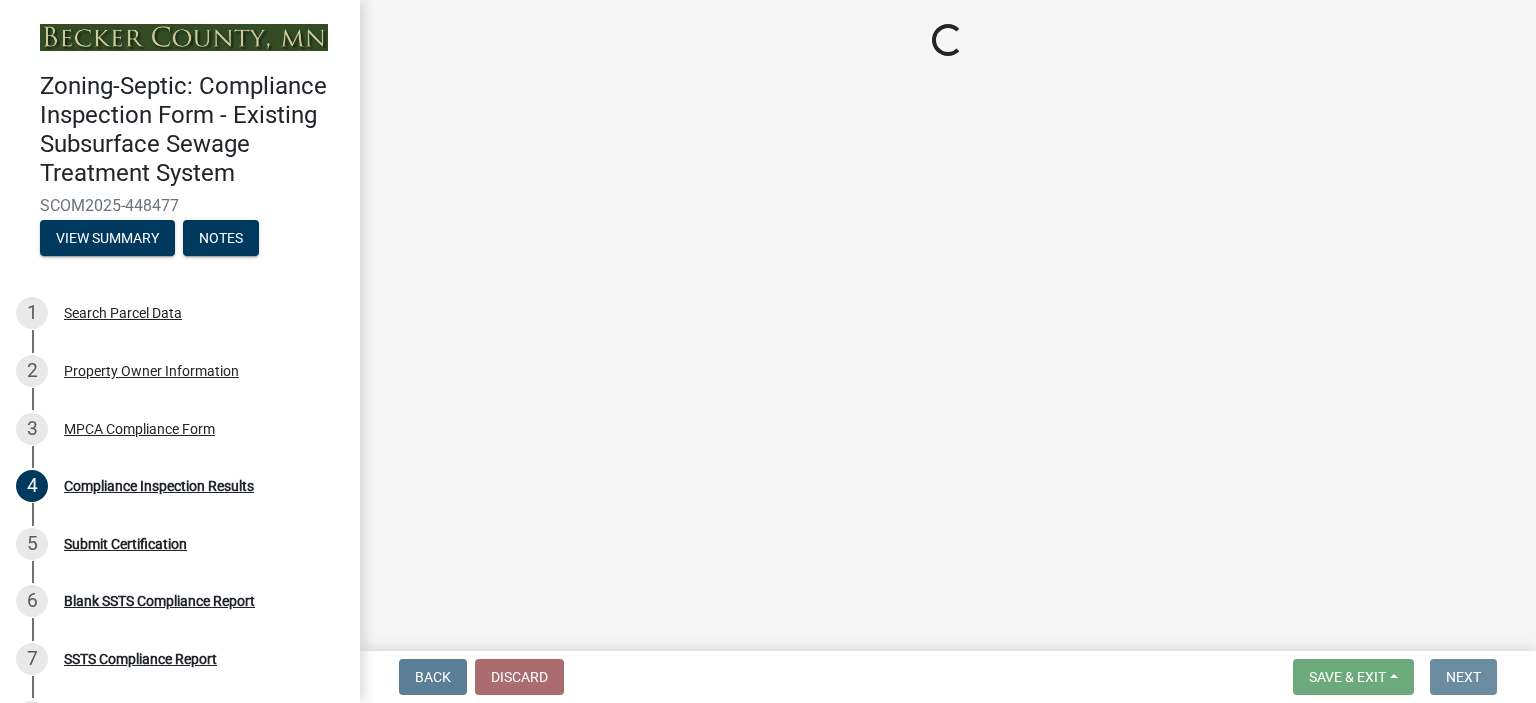 scroll, scrollTop: 0, scrollLeft: 0, axis: both 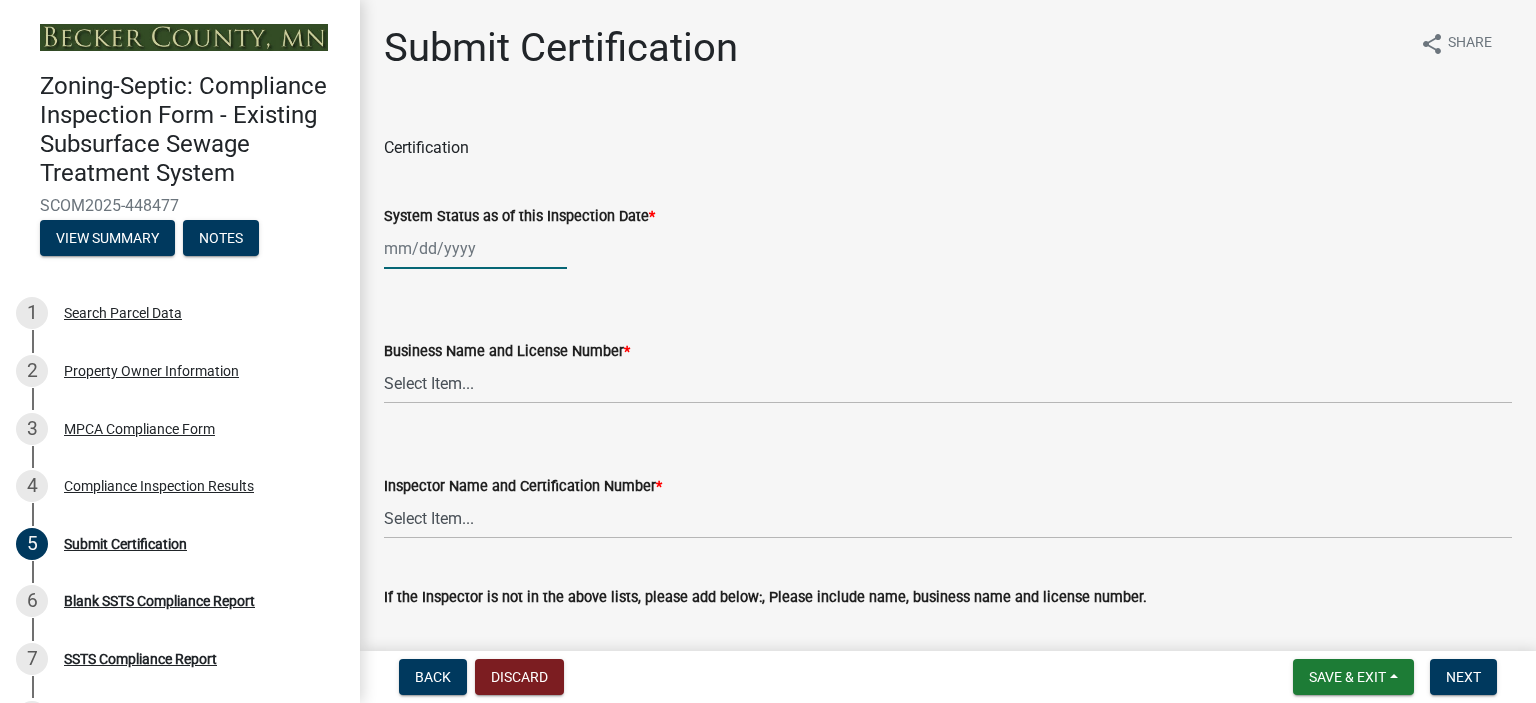click 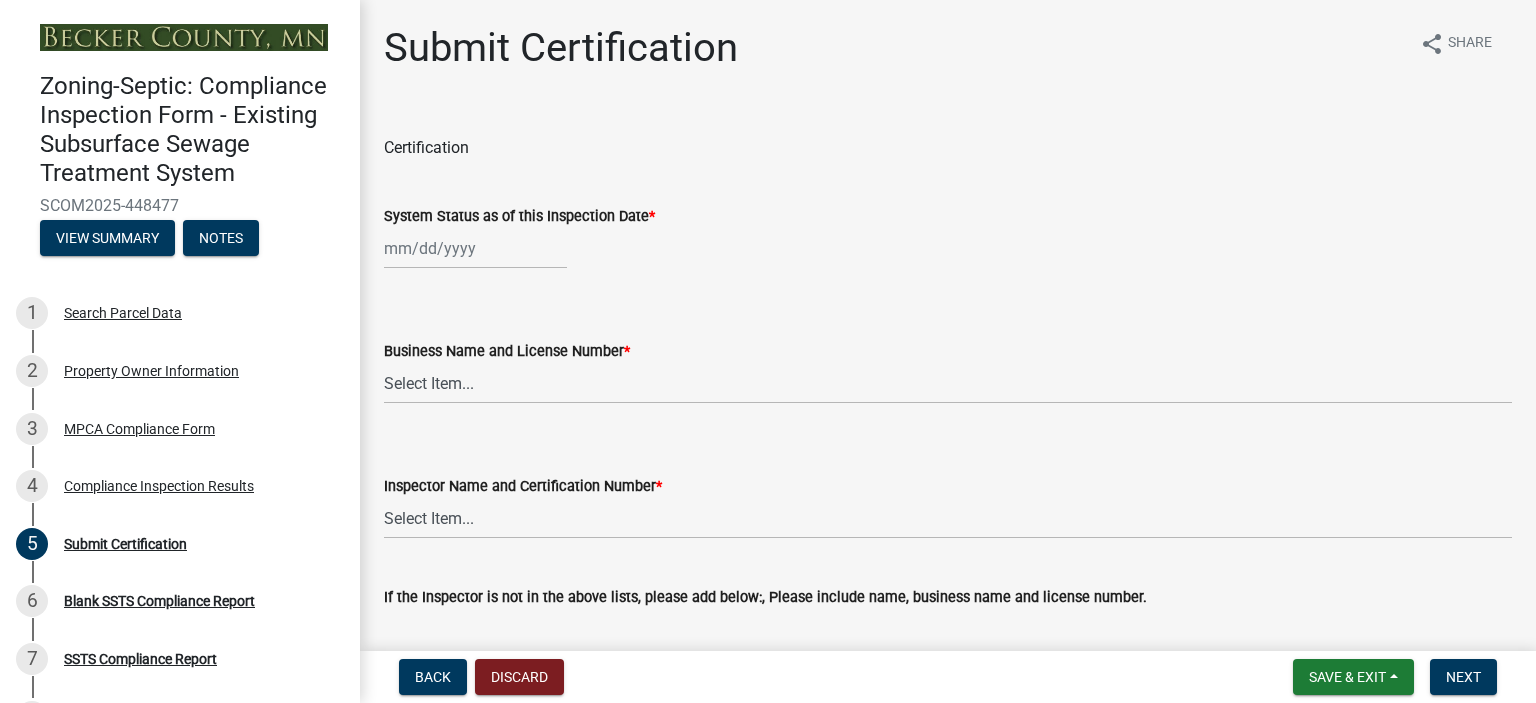 select on "7" 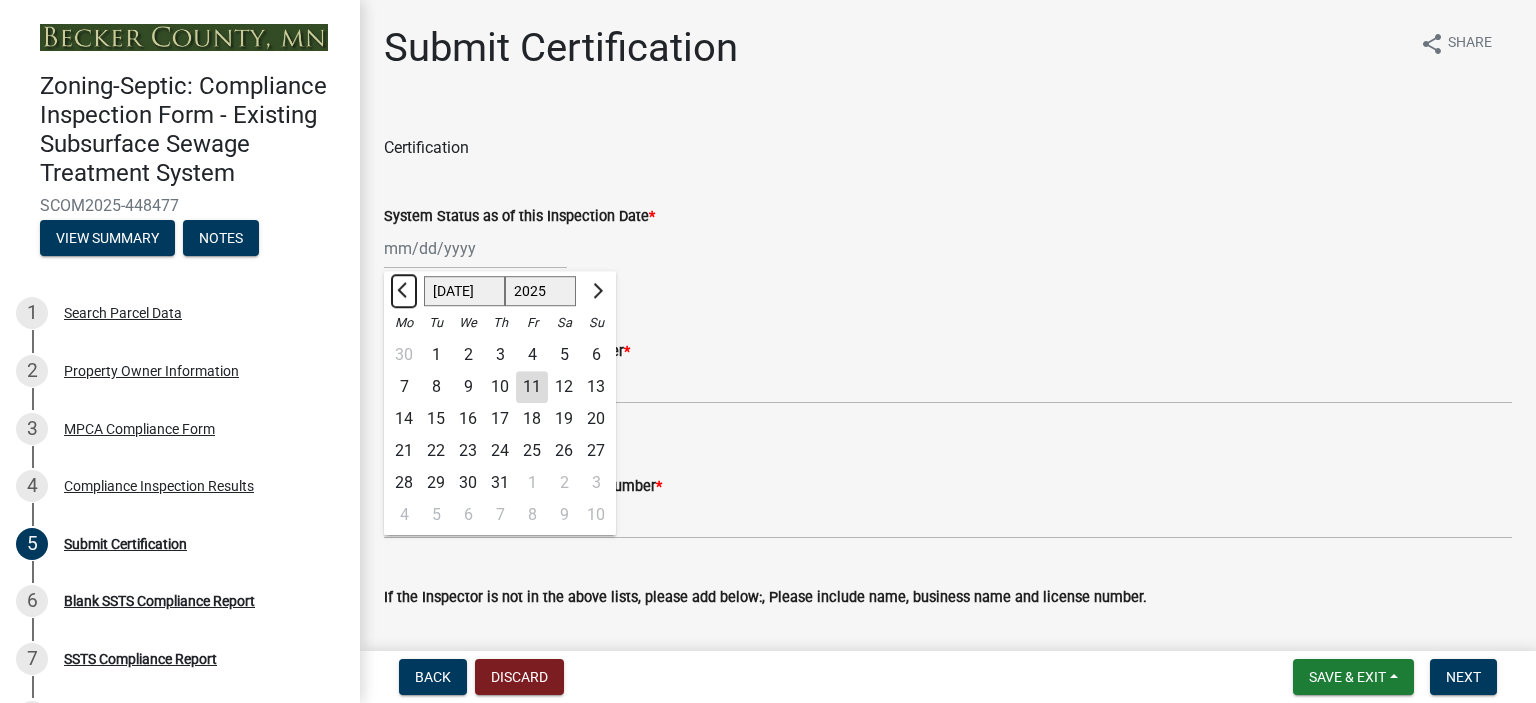 click 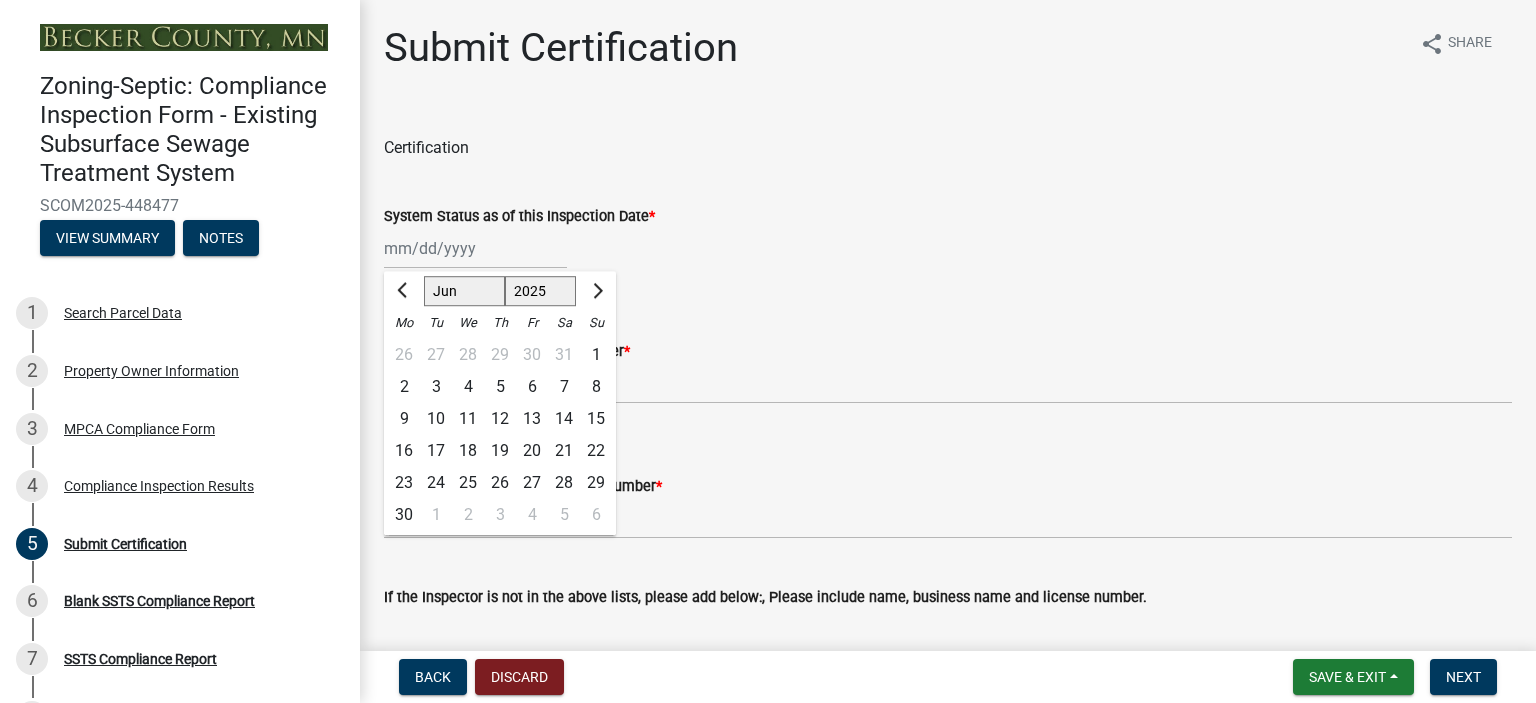 click on "20" 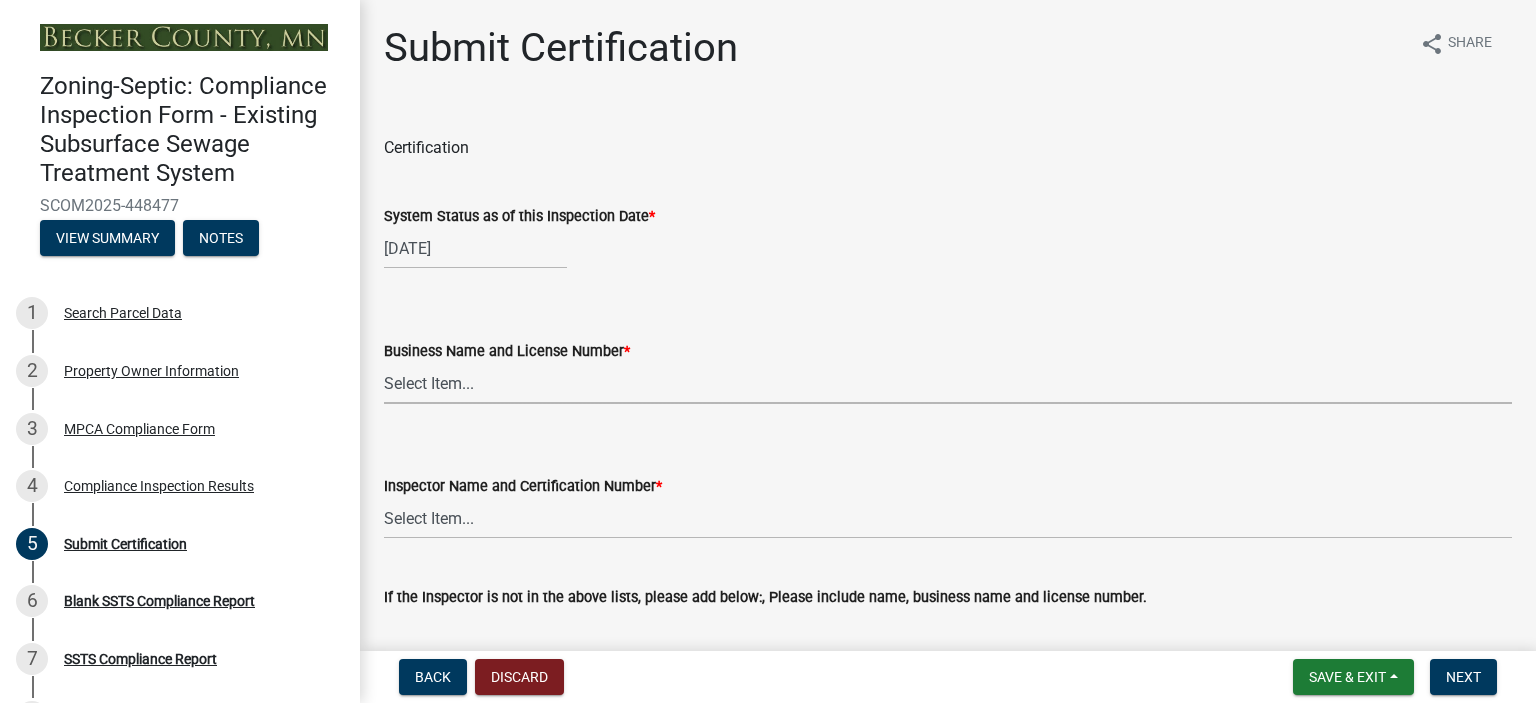 click on "Select Item...   OTHER – Not listed (please add in next field and we will add to our list)   A-1 Septic Service & Excavating LLC, L2029 ([PERSON_NAME])   [PERSON_NAME] On-Site, L634 ([PERSON_NAME])   Crescent Septic Services LLC, L4224 ([PERSON_NAME])   Crescent Septic Services LLC L4224 ([PERSON_NAME])   Cubed B LLC, L4142 ([PERSON_NAME] Bigger)   [PERSON_NAME] Backhoe Services, L478 ([PERSON_NAME]   [PERSON_NAME] Septic Service LLC, L2884 ( Apprentice [PERSON_NAME])   [PERSON_NAME], L1867 ([PERSON_NAME])   [PERSON_NAME] Inc of [GEOGRAPHIC_DATA] ([PERSON_NAME])   [PERSON_NAME] Services, LLC, L4041 ([PERSON_NAME])   Northland Septic Maintenance Inc, L549   Ohm Excavating LLC, L4034 ([PERSON_NAME])   [PERSON_NAME], L2982 ([PERSON_NAME])   Racer Construction Inc, L2122 ([PERSON_NAME])   [PERSON_NAME] Excavating LLC, L2567 ([PERSON_NAME])   [PERSON_NAME] Septic Solutions, L2945 ([PERSON_NAME])   [PERSON_NAME] Septic Services LLC, L3947 ([PERSON_NAME])   [PERSON_NAME] Excavating LLC, L553 ([PERSON_NAME])   [PERSON_NAME] Excavating Inc, L534 ([PERSON_NAME])" at bounding box center (948, 383) 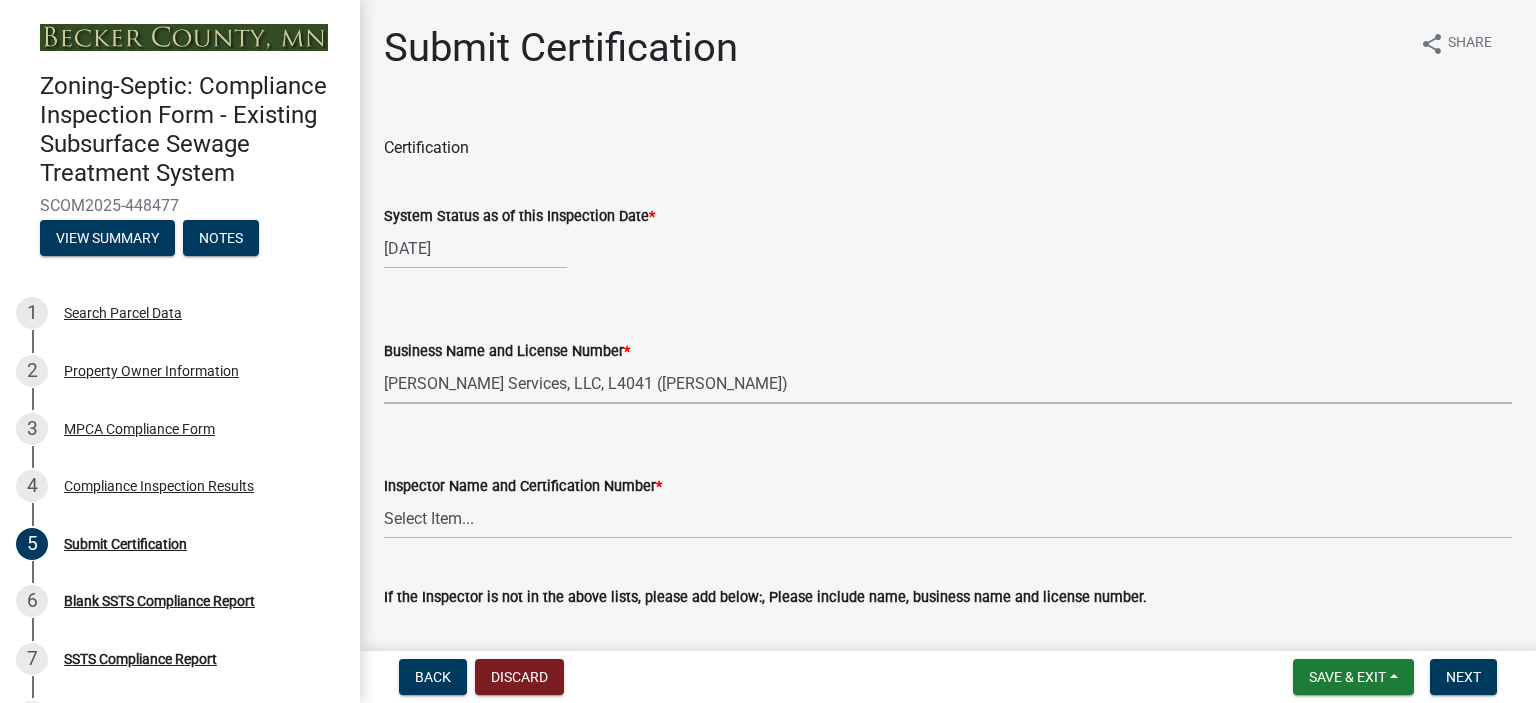 click on "Select Item...   OTHER – Not listed (please add in next field and we will add to our list)   A-1 Septic Service & Excavating LLC, L2029 ([PERSON_NAME])   [PERSON_NAME] On-Site, L634 ([PERSON_NAME])   Crescent Septic Services LLC, L4224 ([PERSON_NAME])   Crescent Septic Services LLC L4224 ([PERSON_NAME])   Cubed B LLC, L4142 ([PERSON_NAME] Bigger)   [PERSON_NAME] Backhoe Services, L478 ([PERSON_NAME]   [PERSON_NAME] Septic Service LLC, L2884 ( Apprentice [PERSON_NAME])   [PERSON_NAME], L1867 ([PERSON_NAME])   [PERSON_NAME] Inc of [GEOGRAPHIC_DATA] ([PERSON_NAME])   [PERSON_NAME] Services, LLC, L4041 ([PERSON_NAME])   Northland Septic Maintenance Inc, L549   Ohm Excavating LLC, L4034 ([PERSON_NAME])   [PERSON_NAME], L2982 ([PERSON_NAME])   Racer Construction Inc, L2122 ([PERSON_NAME])   [PERSON_NAME] Excavating LLC, L2567 ([PERSON_NAME])   [PERSON_NAME] Septic Solutions, L2945 ([PERSON_NAME])   [PERSON_NAME] Septic Services LLC, L3947 ([PERSON_NAME])   [PERSON_NAME] Excavating LLC, L553 ([PERSON_NAME])   [PERSON_NAME] Excavating Inc, L534 ([PERSON_NAME])" at bounding box center [948, 383] 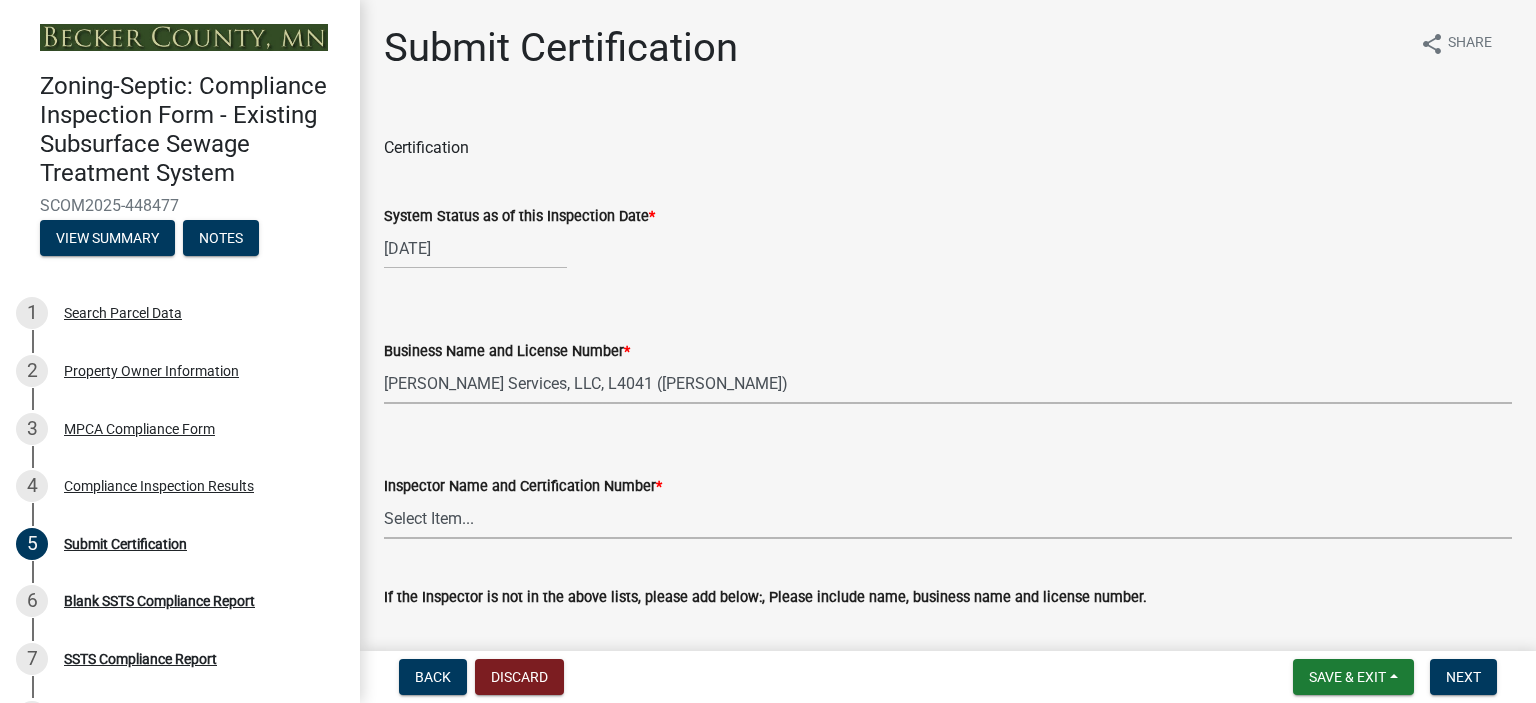 click on "Select Item...   OTHER – Not listed (please add in next field and we will add to our list)   [PERSON_NAME], C3044   [PERSON_NAME] , C2779   [PERSON_NAME], C8571   [PERSON_NAME], C2890   [PERSON_NAME], C2006   [PERSON_NAME], C2520   [PERSON_NAME], C1138   [PERSON_NAME], C2228   [PERSON_NAME], C742   [PERSON_NAME], C1202   [PERSON_NAME], C7202   [PERSON_NAME], C3332   [PERSON_NAME], C2042   [PERSON_NAME], C8115   [PERSON_NAME], [PERSON_NAME], C1444   [PERSON_NAME], C3206   [PERSON_NAME] Stock, C5663   [PERSON_NAME], C7526   [PERSON_NAME], C960   [PERSON_NAME], C4549   [PERSON_NAME], C4632   [PERSON_NAME], C3433   [PERSON_NAME], C5775   [PERSON_NAME], C6463   [PERSON_NAME] Bigger, C1835   [PERSON_NAME], C732" at bounding box center [948, 518] 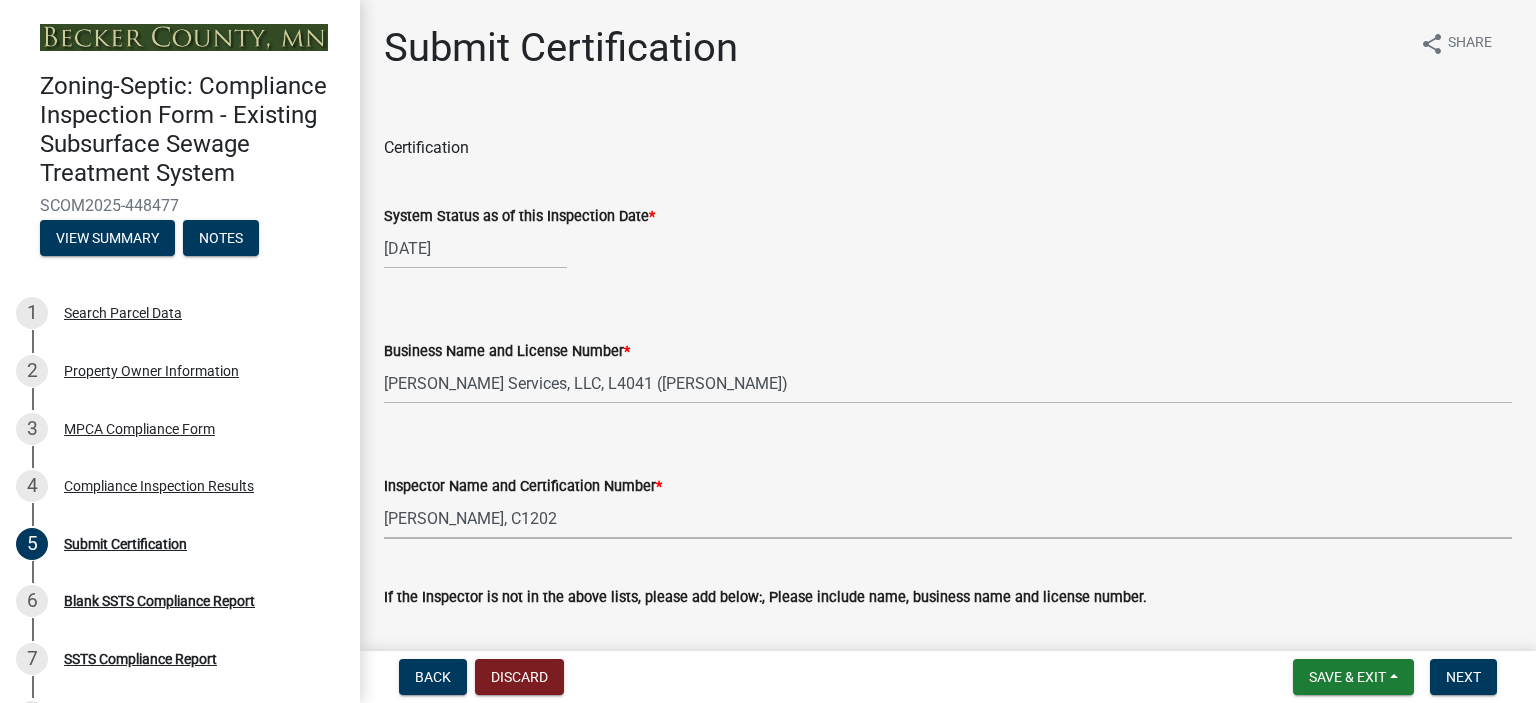 click on "Select Item...   OTHER – Not listed (please add in next field and we will add to our list)   [PERSON_NAME], C3044   [PERSON_NAME] , C2779   [PERSON_NAME], C8571   [PERSON_NAME], C2890   [PERSON_NAME], C2006   [PERSON_NAME], C2520   [PERSON_NAME], C1138   [PERSON_NAME], C2228   [PERSON_NAME], C742   [PERSON_NAME], C1202   [PERSON_NAME], C7202   [PERSON_NAME], C3332   [PERSON_NAME], C2042   [PERSON_NAME], C8115   [PERSON_NAME], [PERSON_NAME], C1444   [PERSON_NAME], C3206   [PERSON_NAME] Stock, C5663   [PERSON_NAME], C7526   [PERSON_NAME], C960   [PERSON_NAME], C4549   [PERSON_NAME], C4632   [PERSON_NAME], C3433   [PERSON_NAME], C5775   [PERSON_NAME], C6463   [PERSON_NAME] Bigger, C1835   [PERSON_NAME], C732" at bounding box center (948, 518) 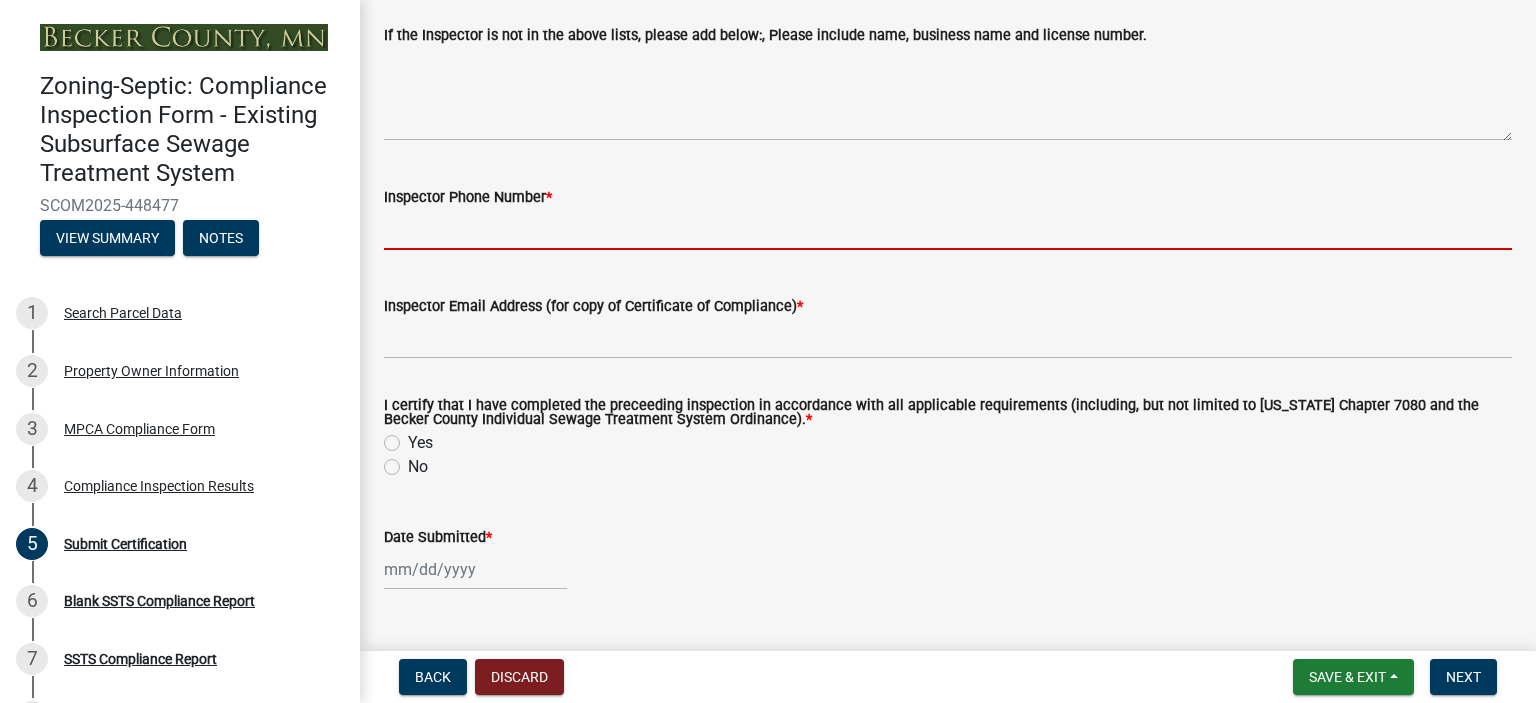 click on "Inspector Phone Number  *" at bounding box center [948, 229] 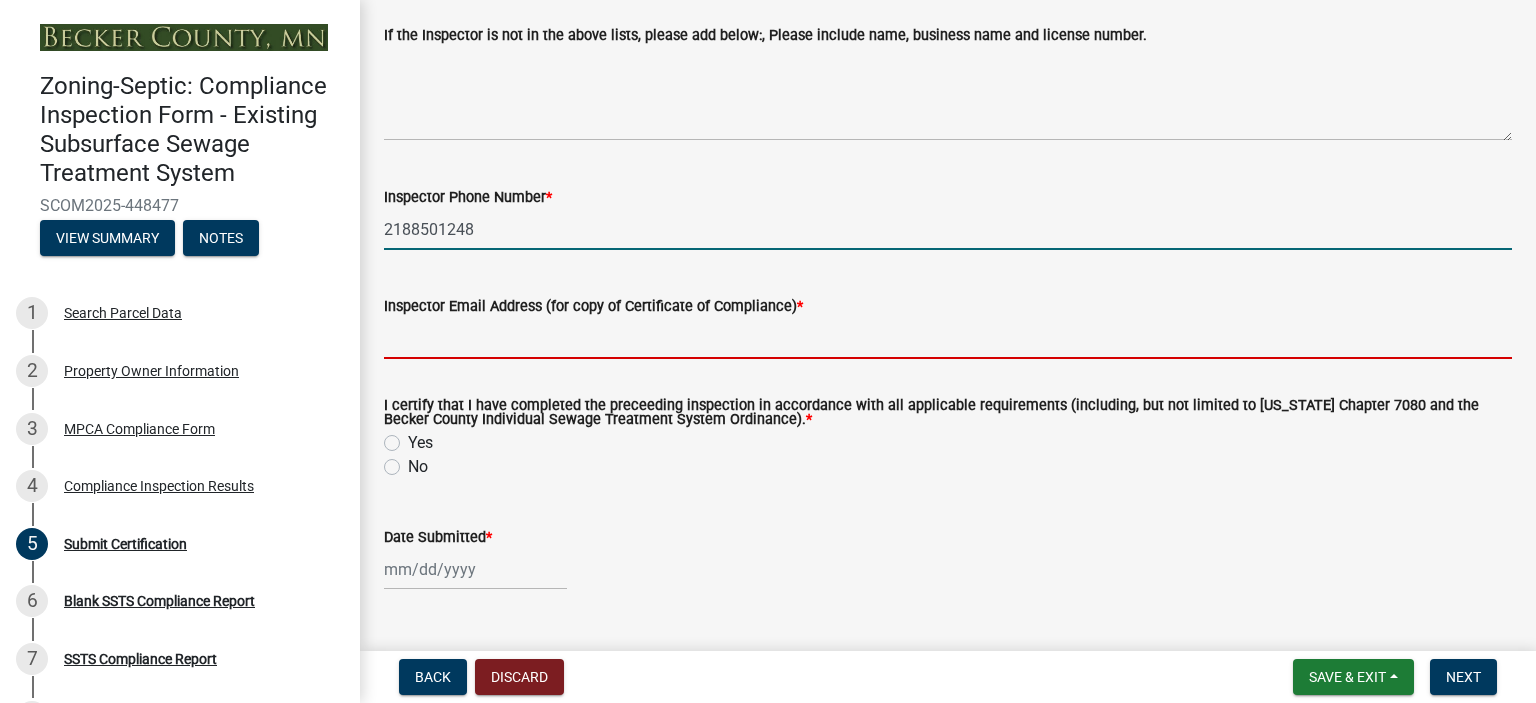 type on "[PERSON_NAME][DOMAIN_NAME][EMAIL_ADDRESS][DOMAIN_NAME]" 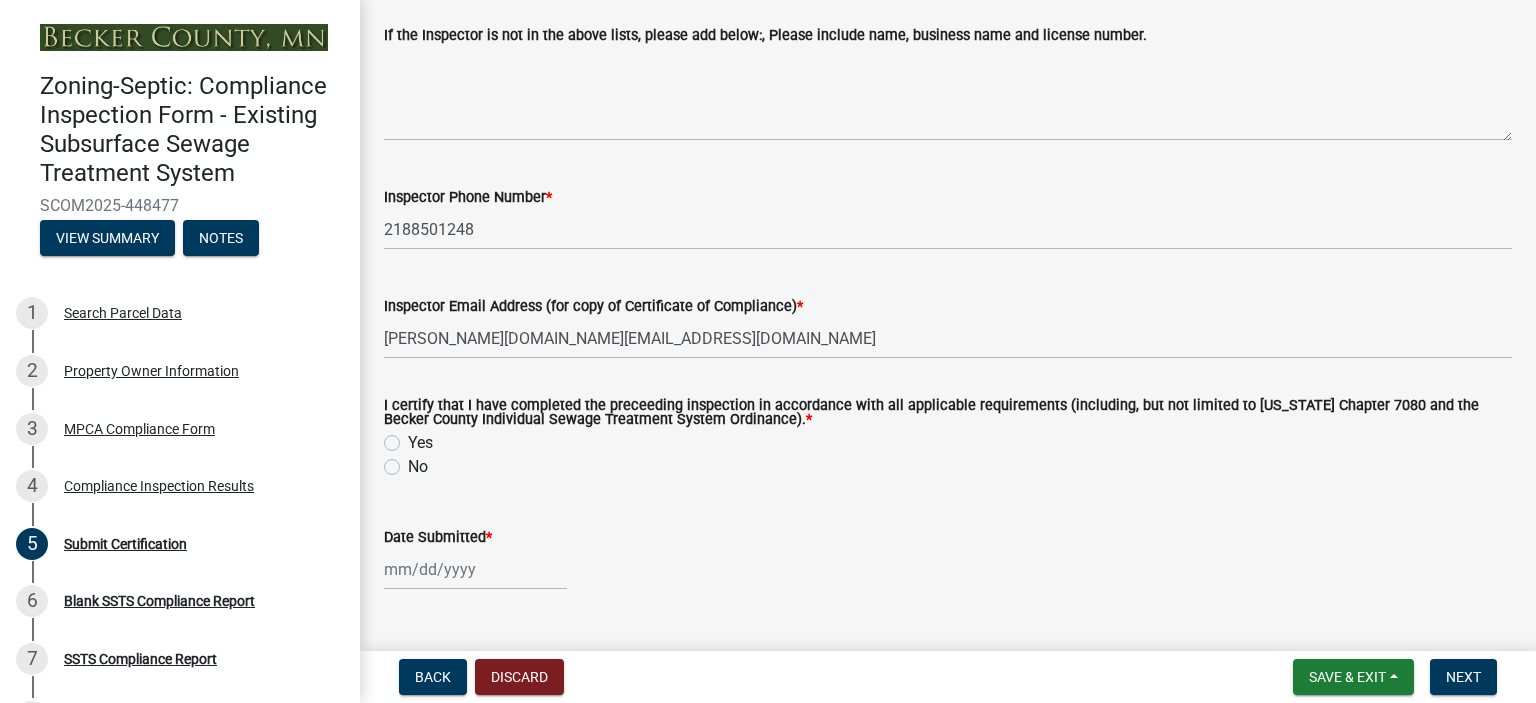 click on "Yes" 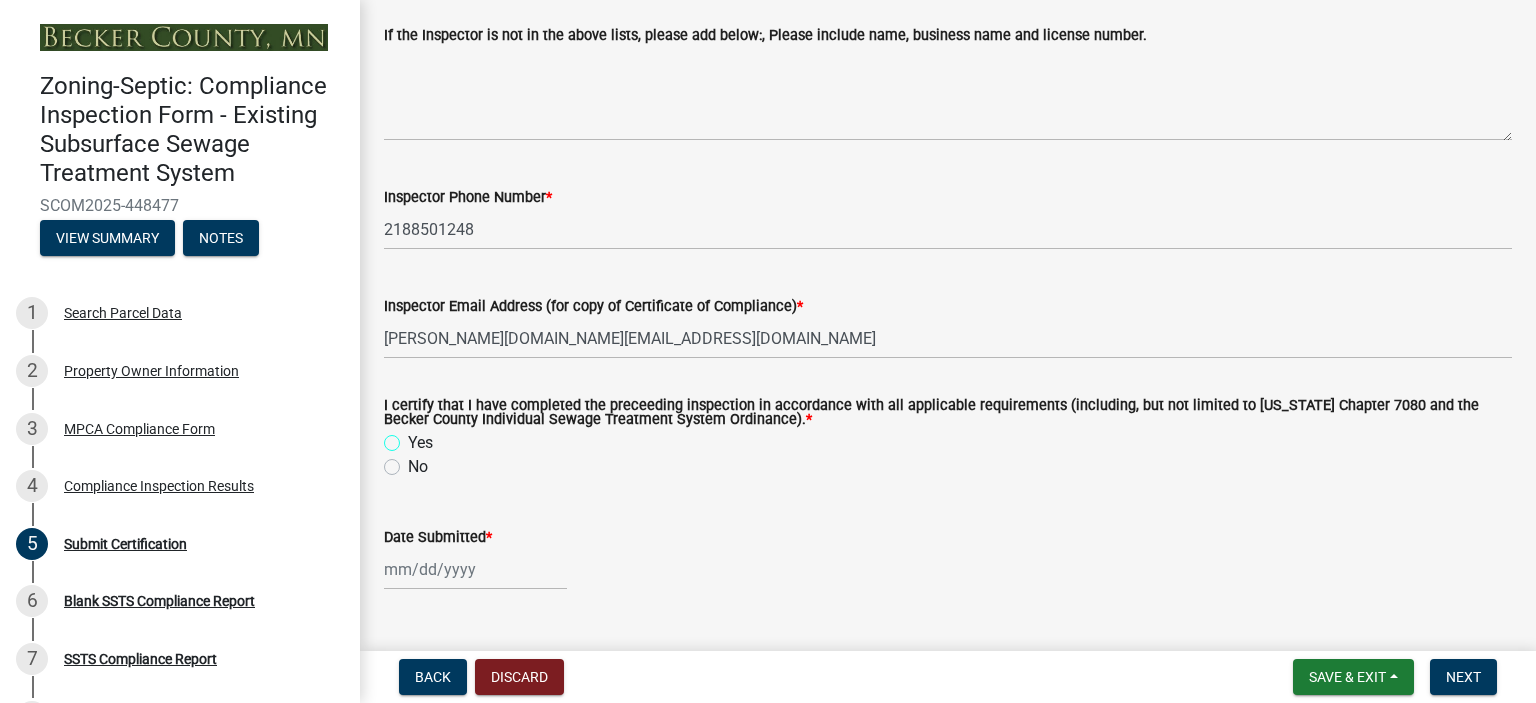click on "Yes" at bounding box center [414, 437] 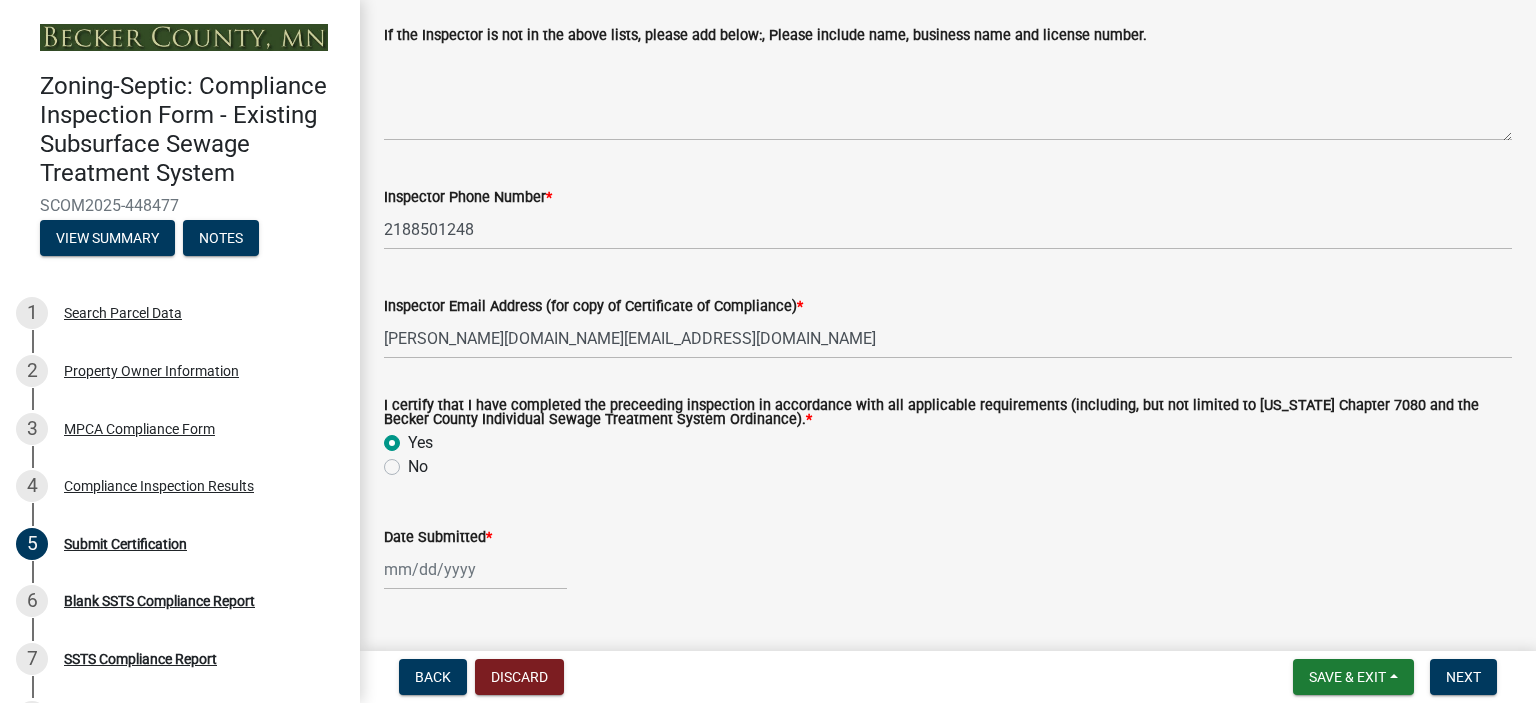 radio on "true" 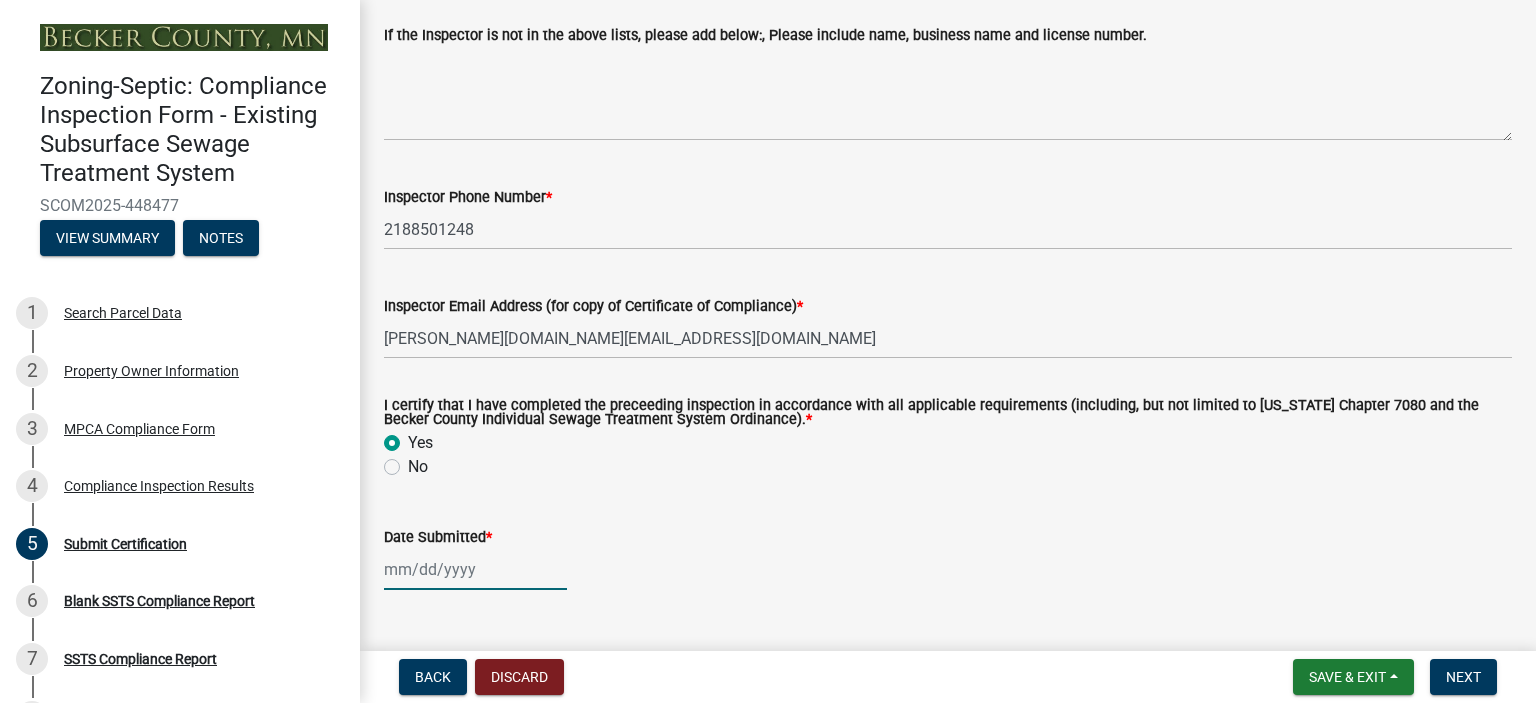 click 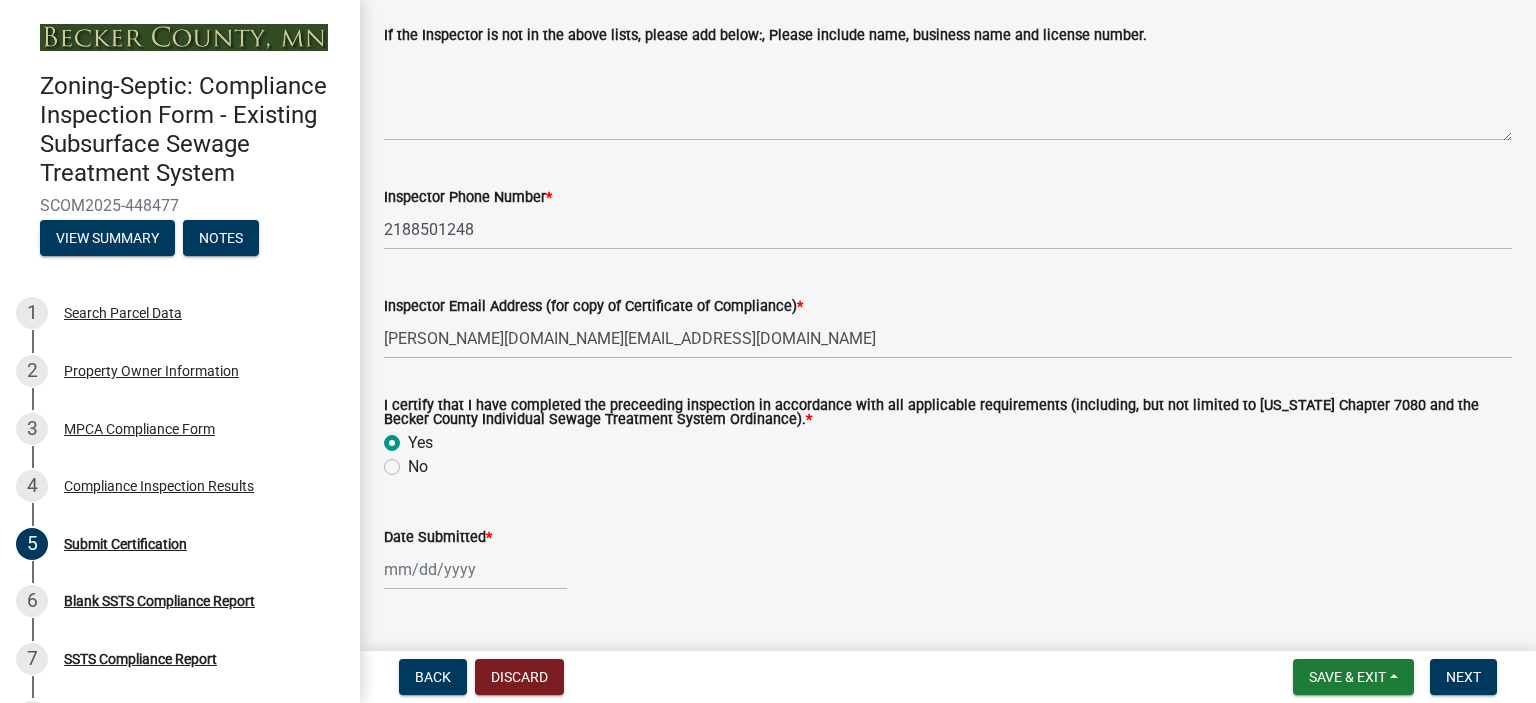 select on "7" 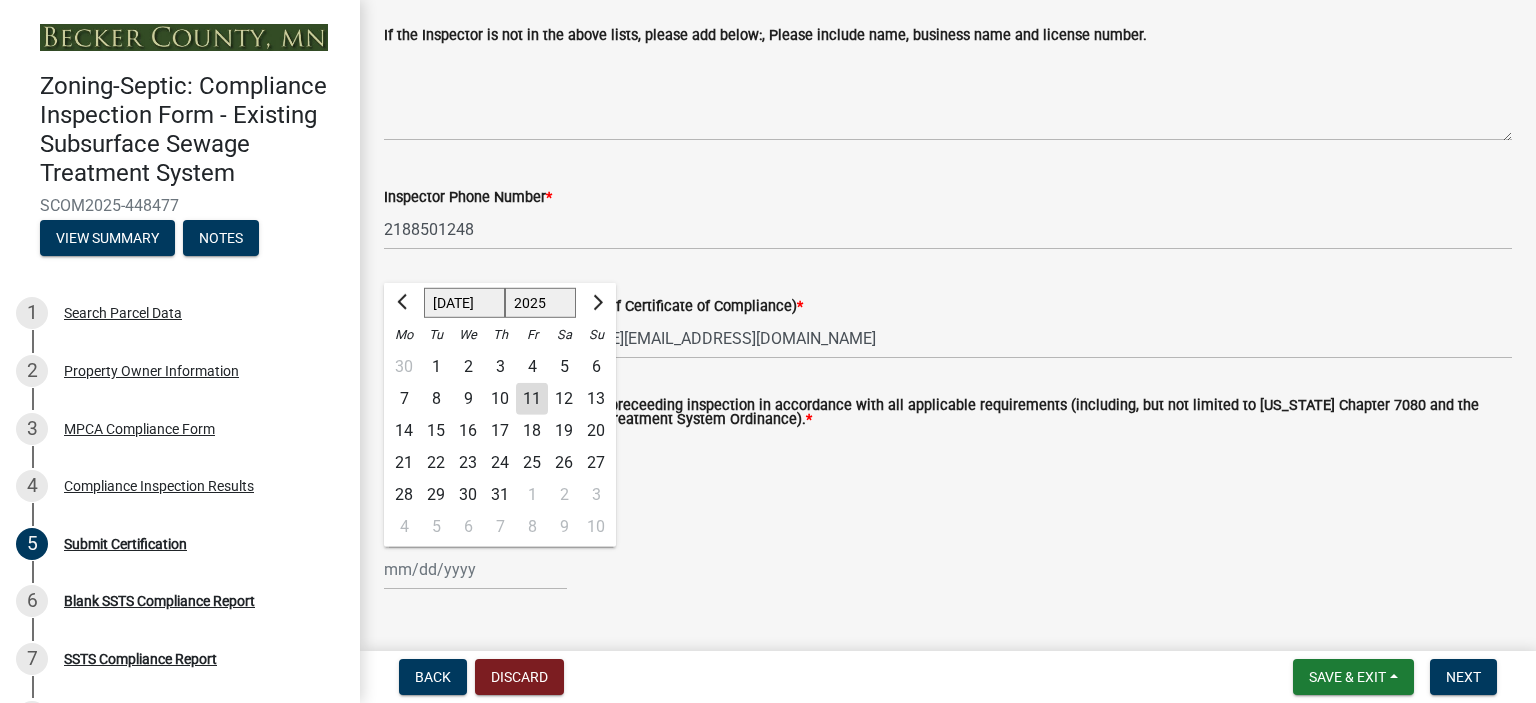 click on "11" 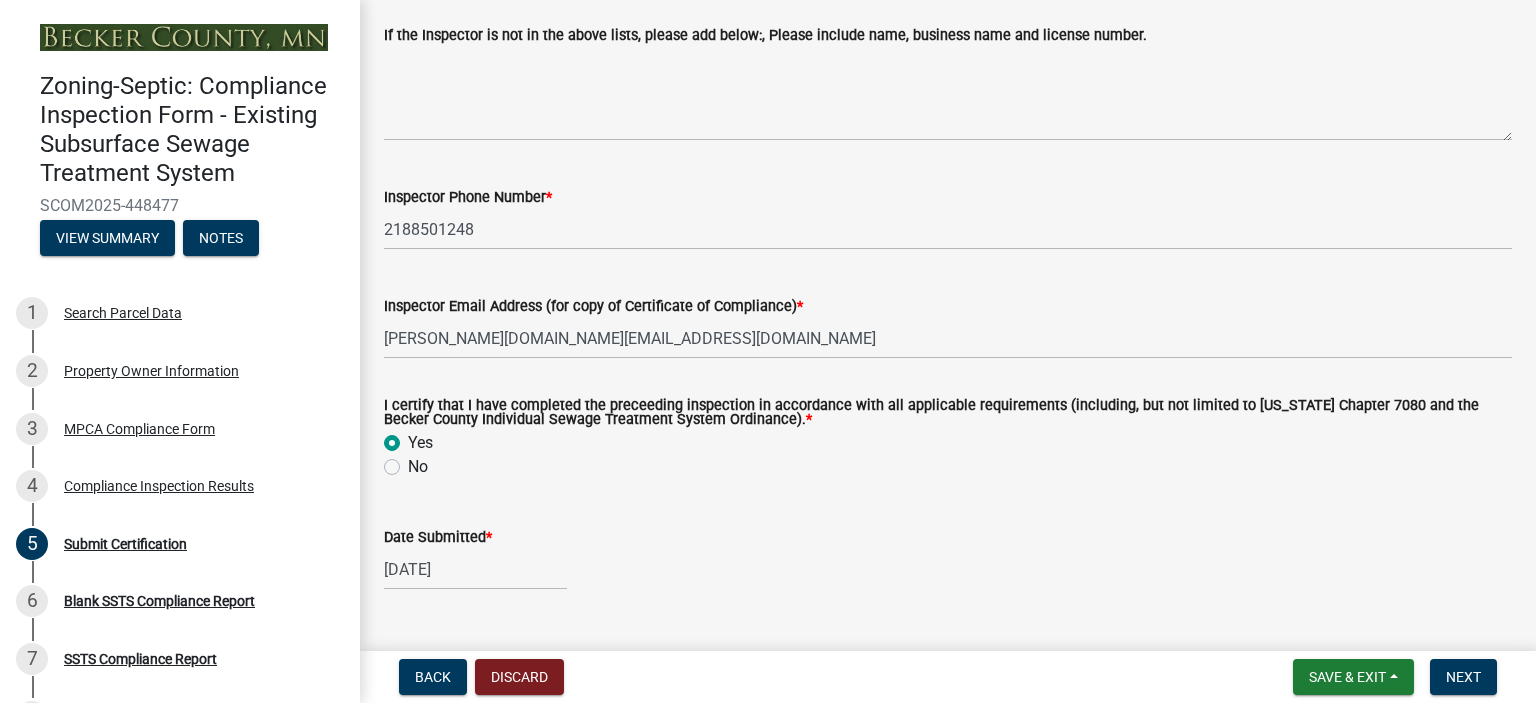 scroll, scrollTop: 749, scrollLeft: 0, axis: vertical 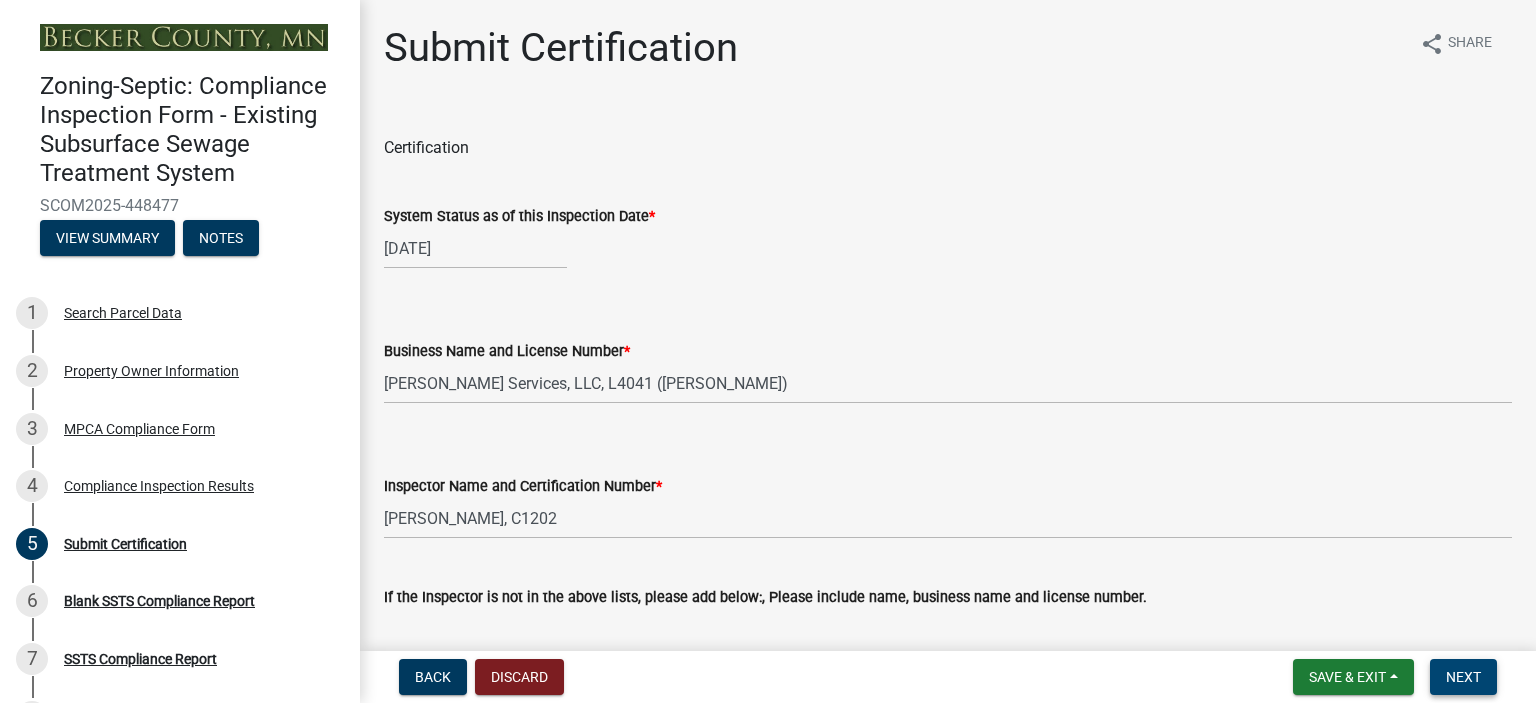 click on "Next" at bounding box center (1463, 677) 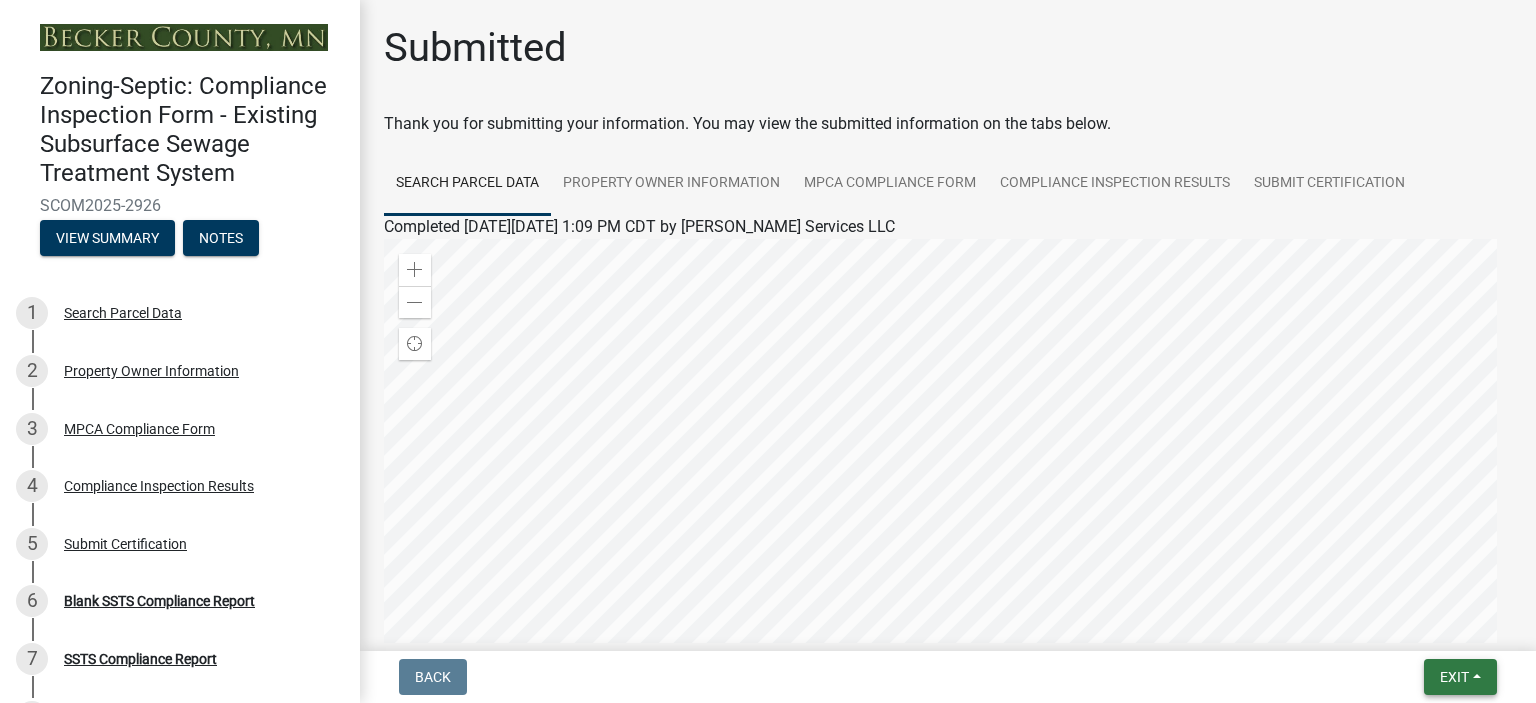 click on "Exit" at bounding box center (1460, 677) 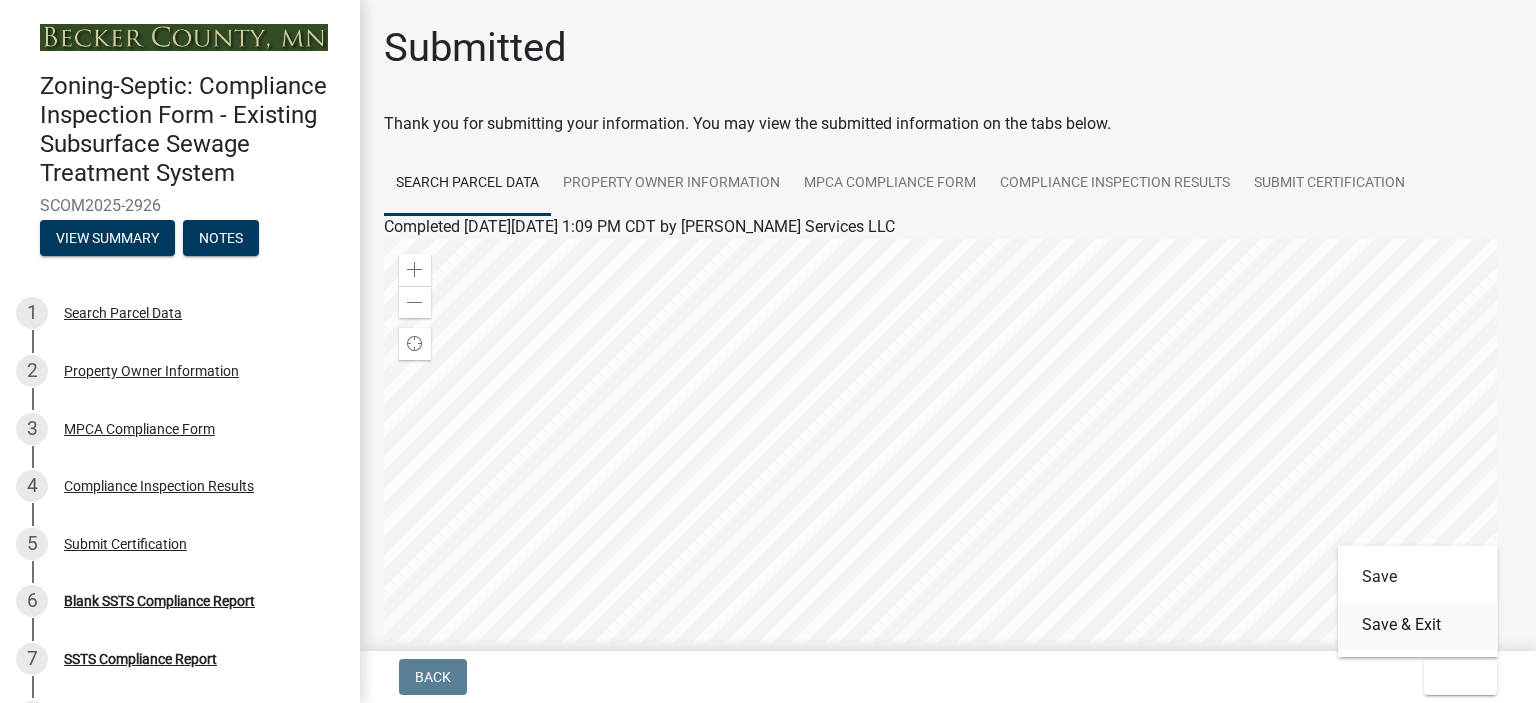 click on "Save & Exit" at bounding box center [1418, 625] 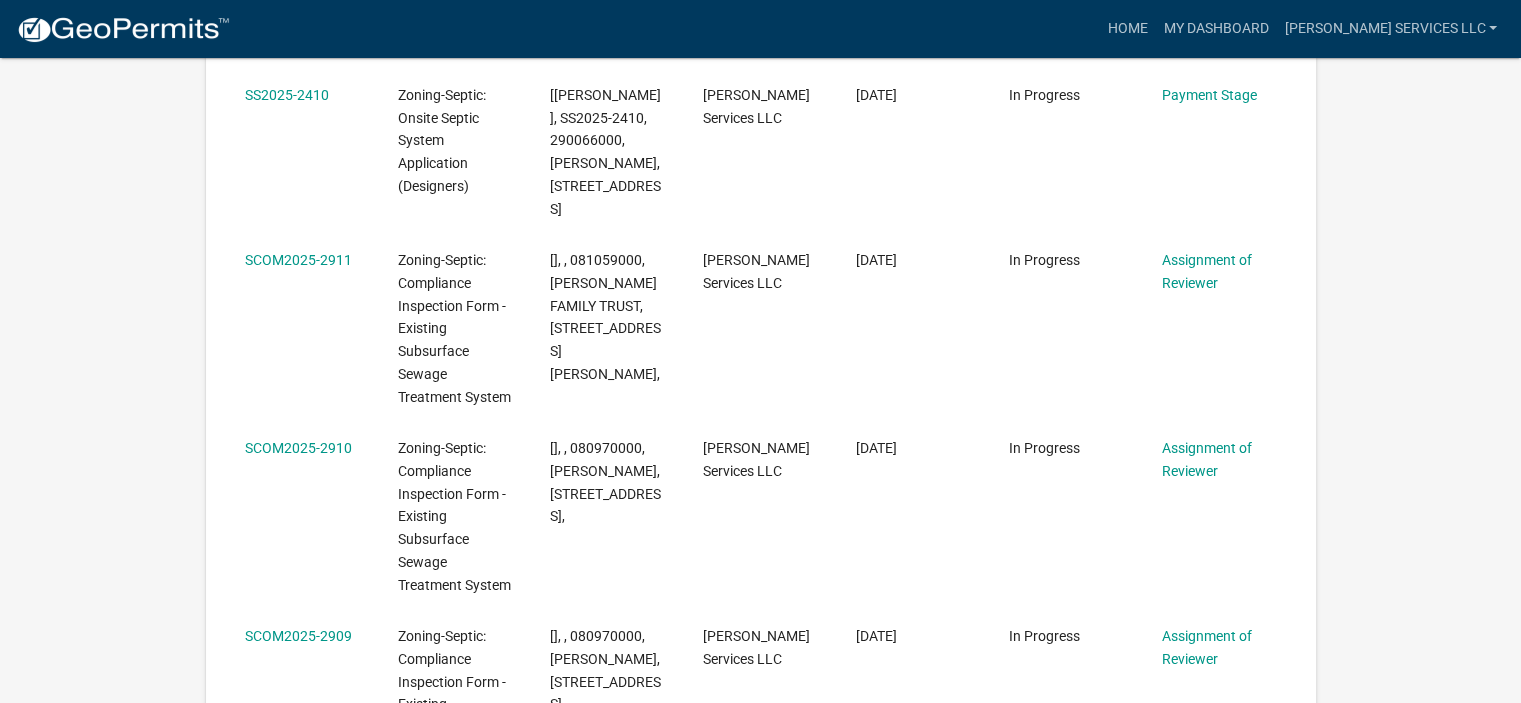 scroll, scrollTop: 580, scrollLeft: 0, axis: vertical 